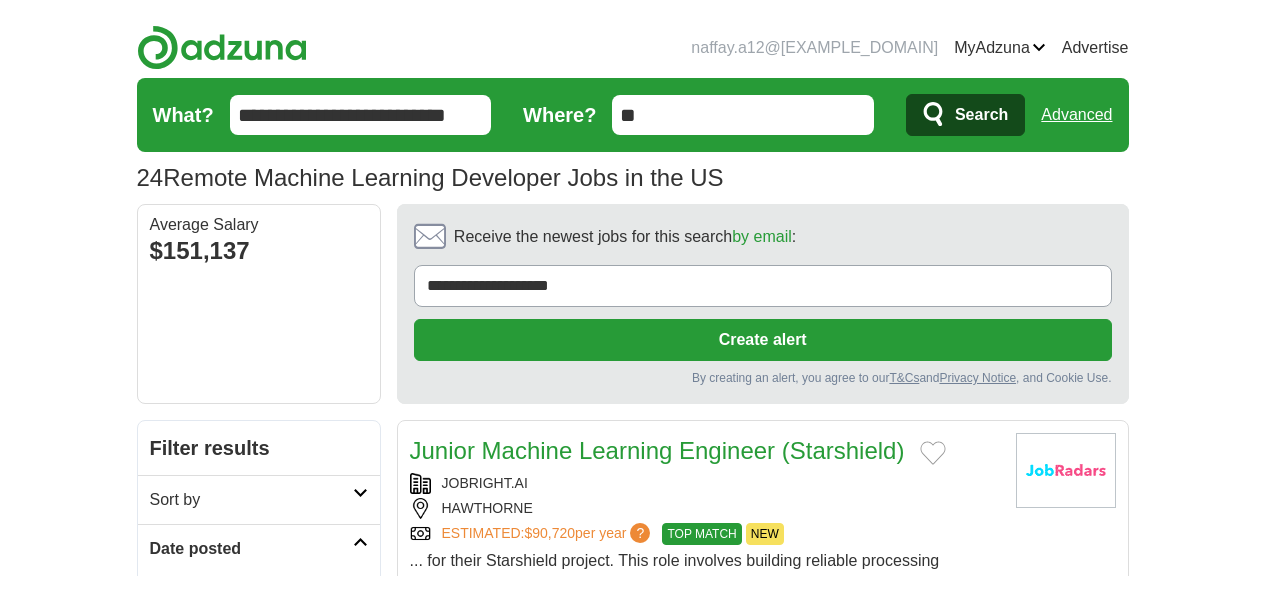 scroll, scrollTop: 0, scrollLeft: 0, axis: both 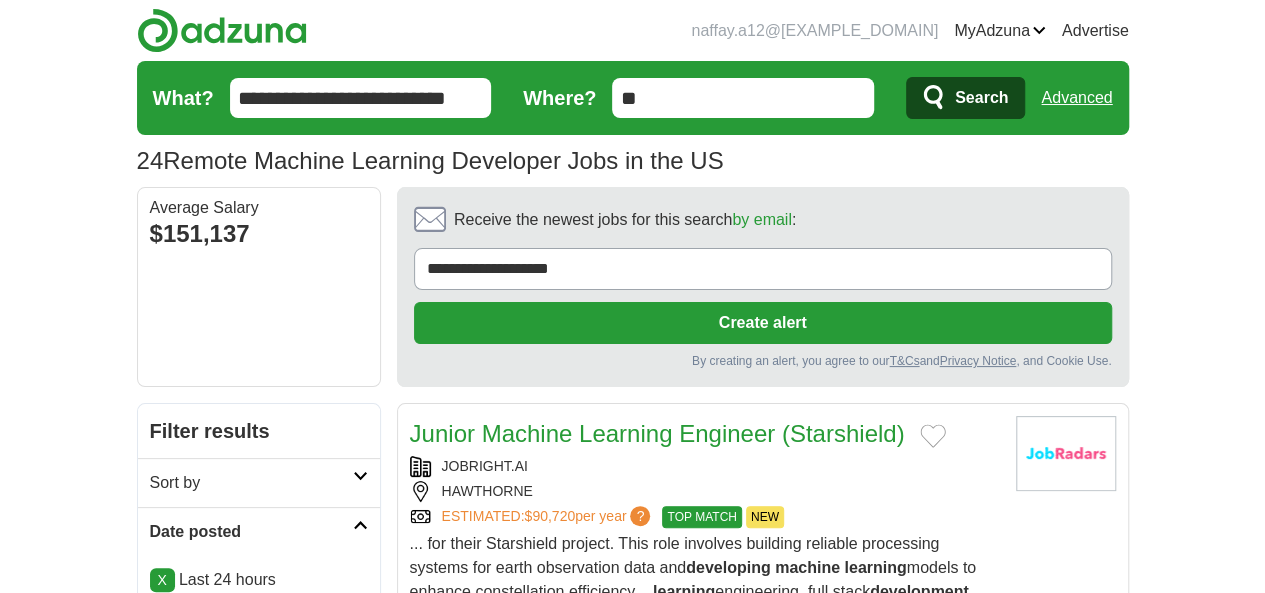 click on "X" at bounding box center [162, 580] 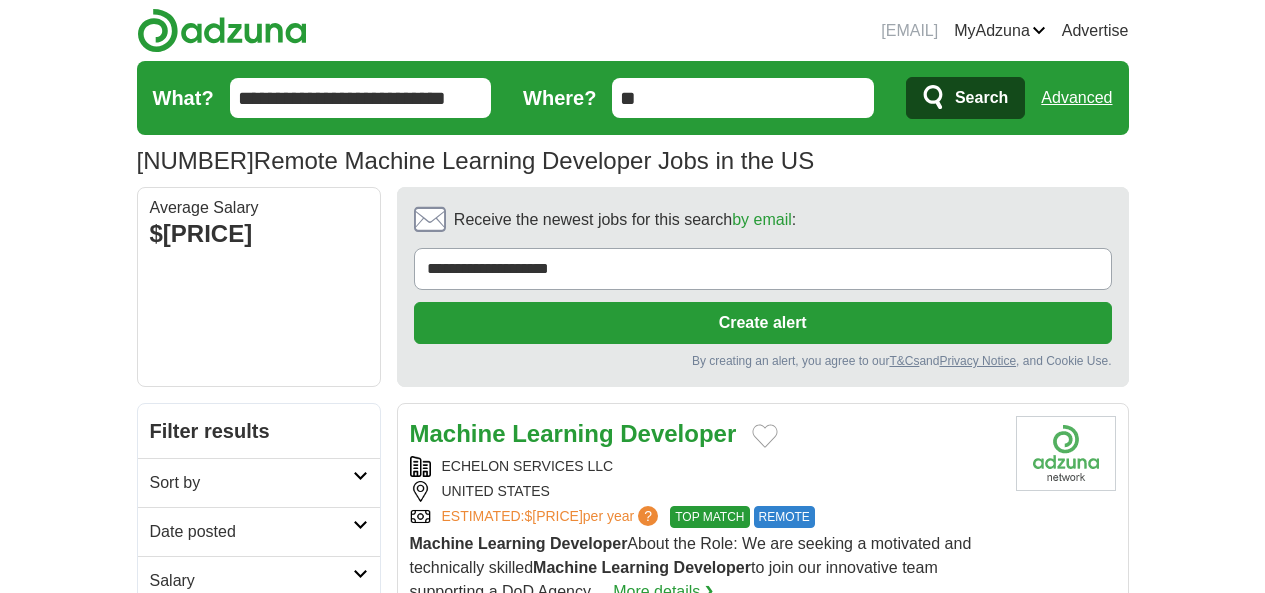 scroll, scrollTop: 0, scrollLeft: 0, axis: both 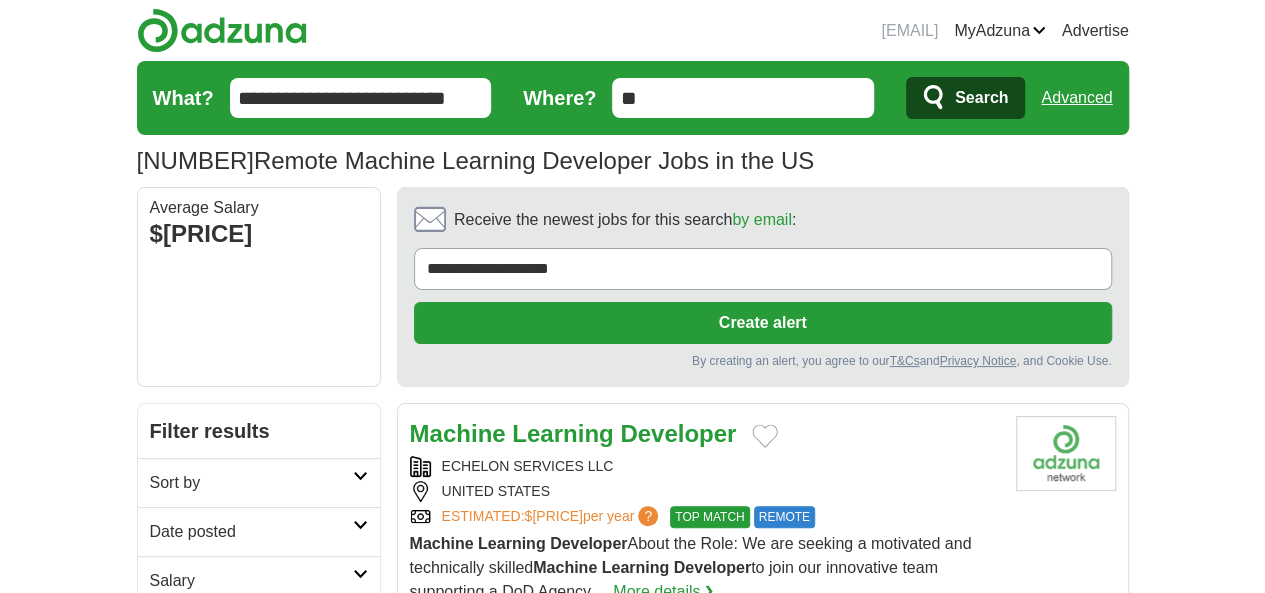 click on "Date posted" at bounding box center [251, 532] 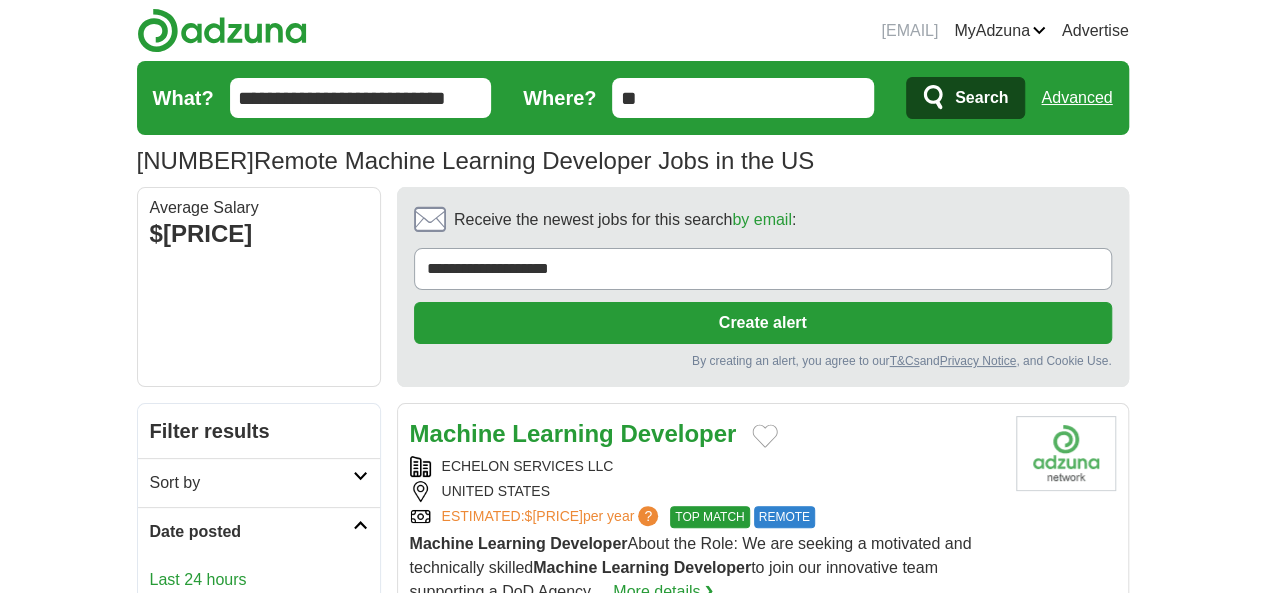 click on "Last 3 days" at bounding box center (259, 608) 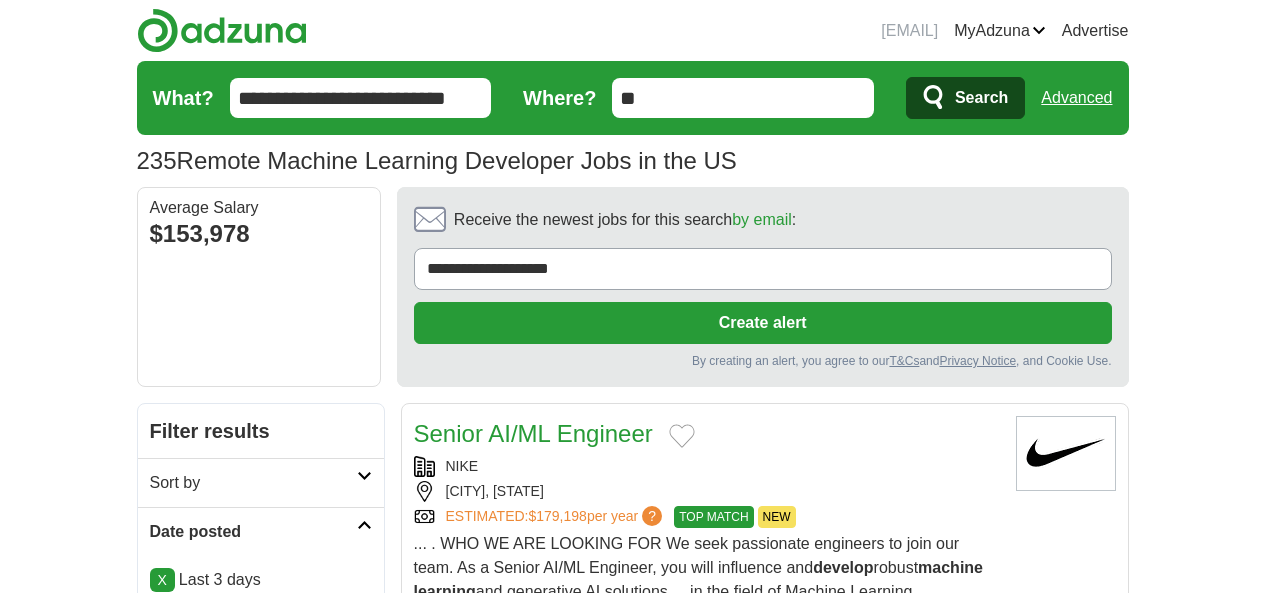 scroll, scrollTop: 0, scrollLeft: 0, axis: both 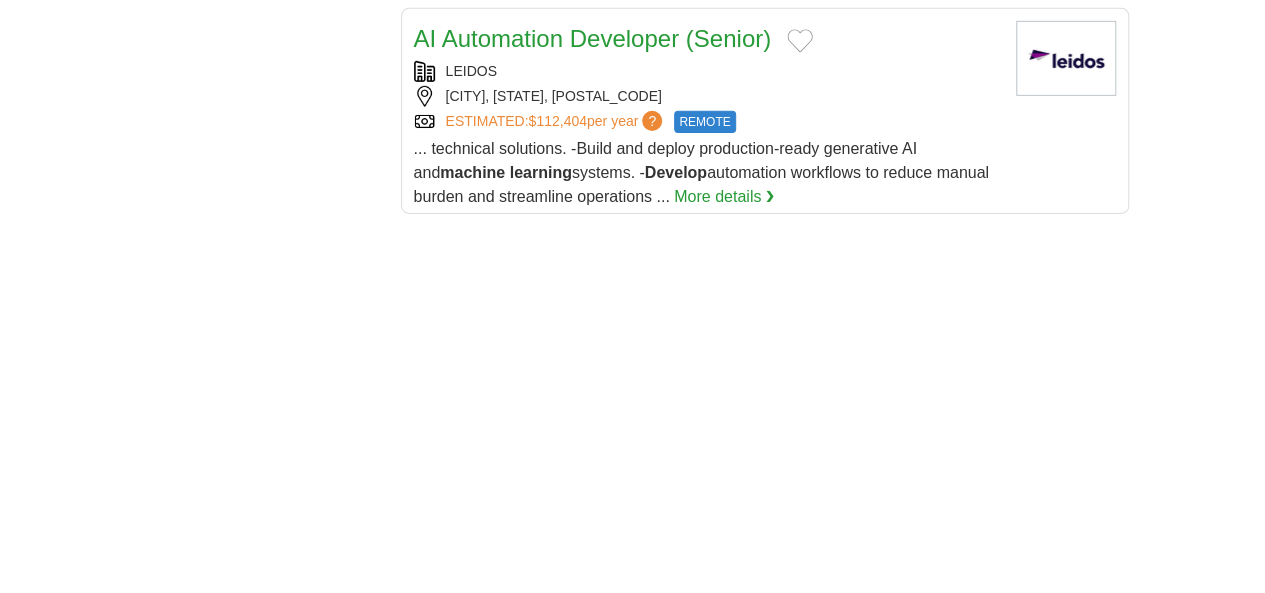 click on "2" at bounding box center [654, 972] 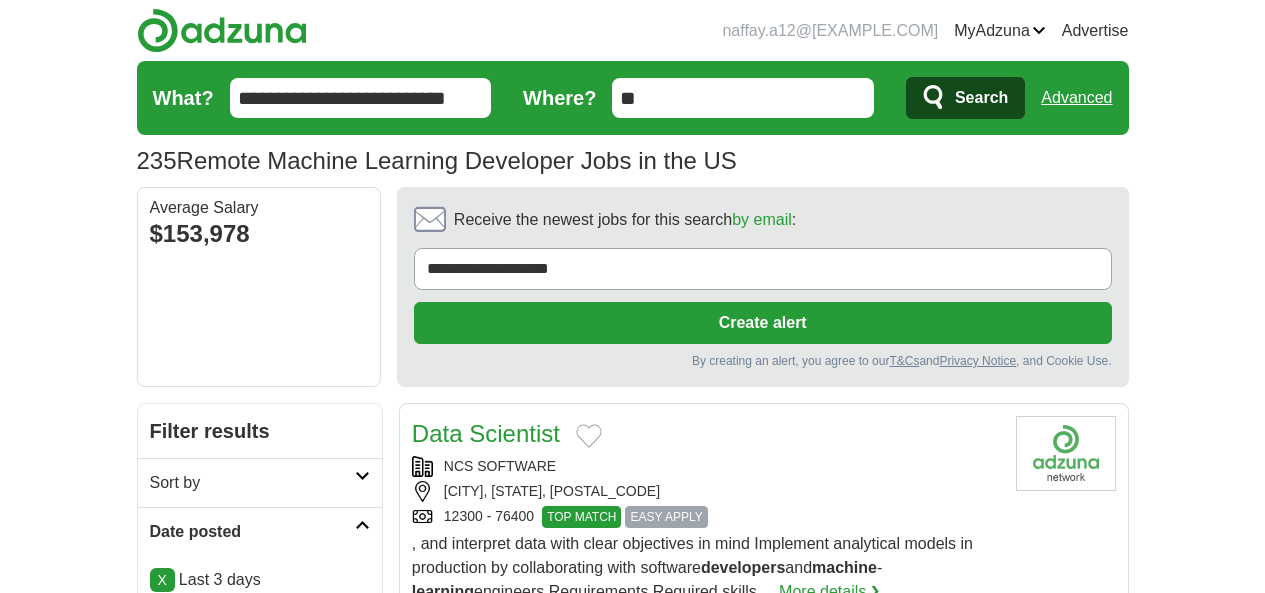 scroll, scrollTop: 0, scrollLeft: 0, axis: both 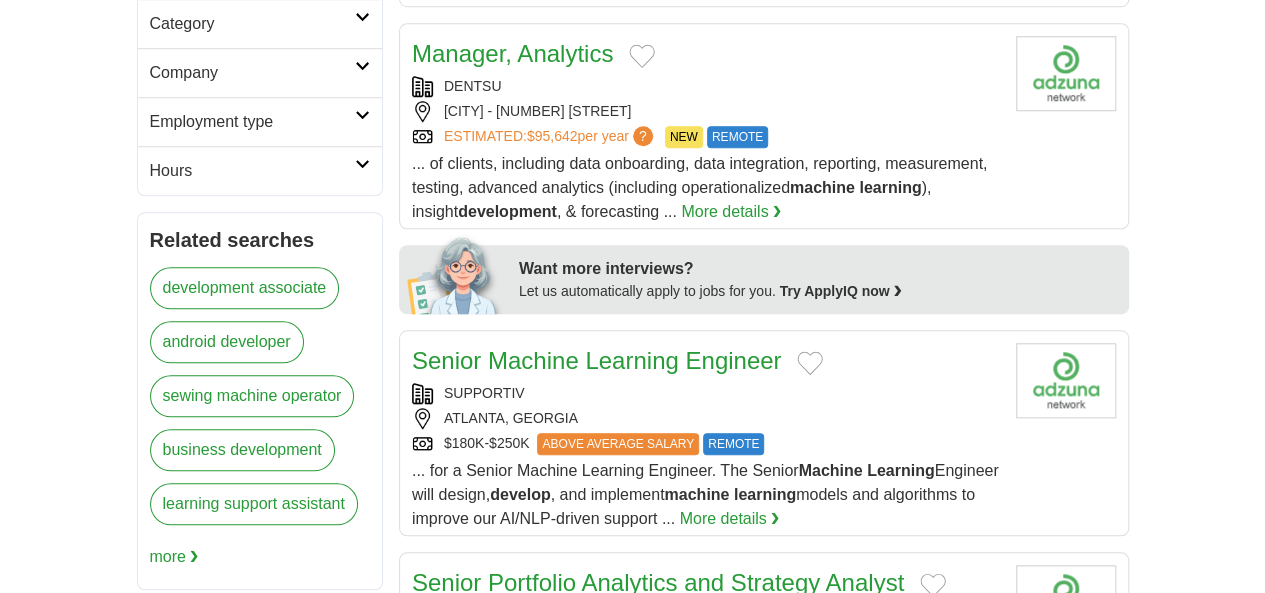 click on "SUPPORTIV" at bounding box center (706, 393) 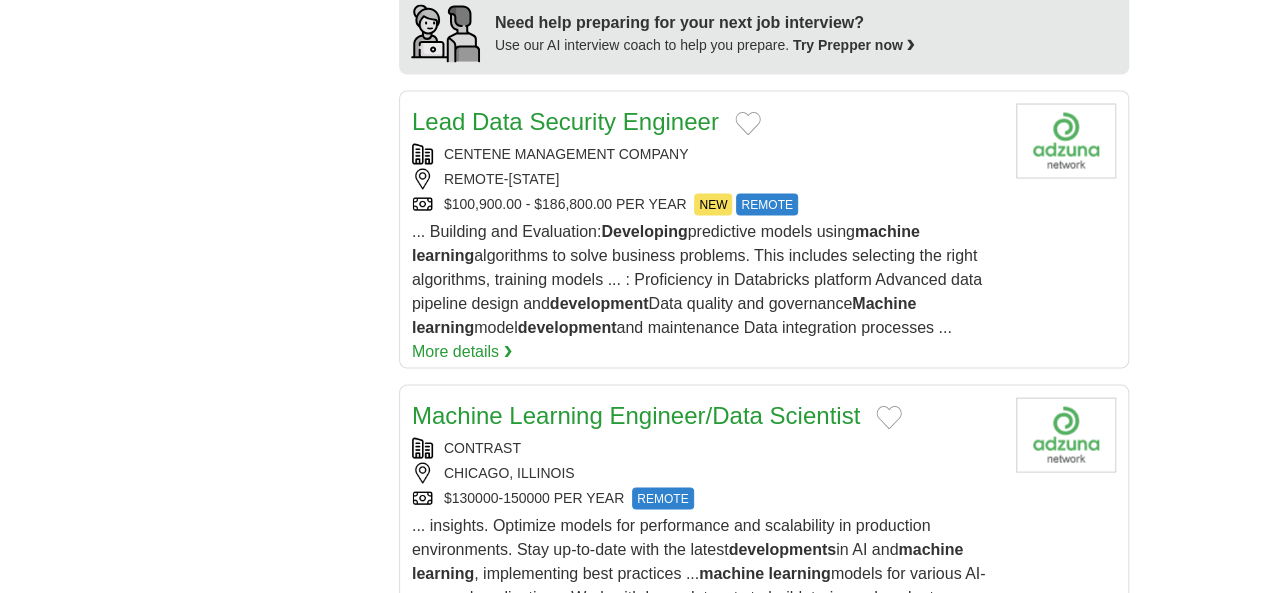scroll, scrollTop: 1800, scrollLeft: 0, axis: vertical 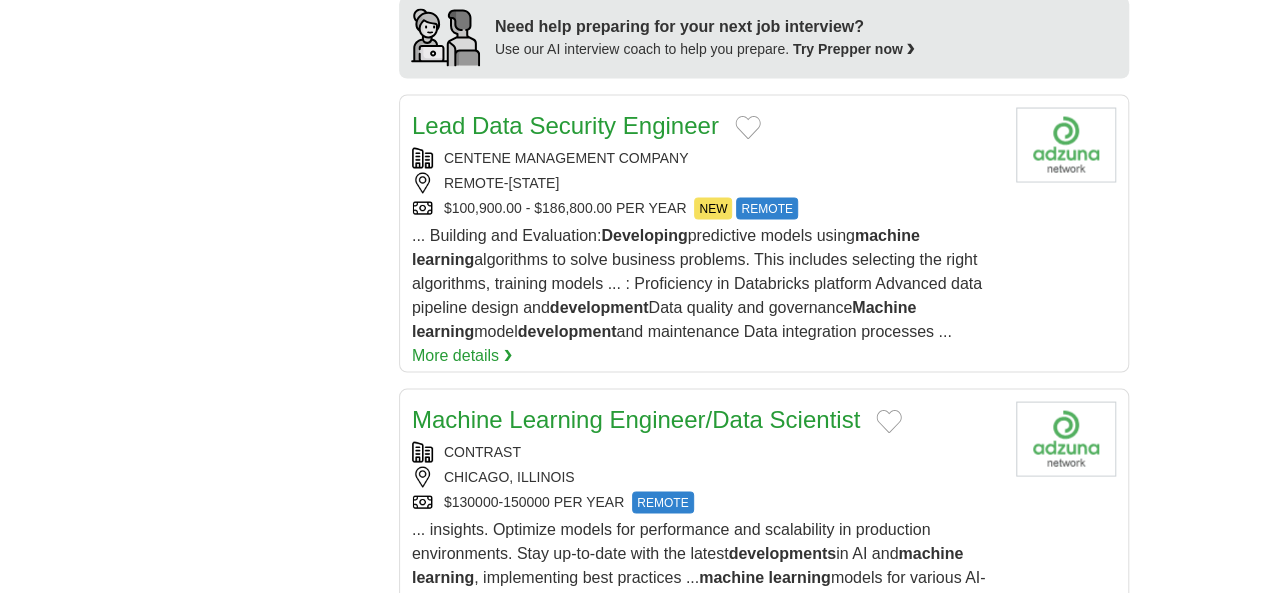 click on "$130000-150000 PER YEAR
REMOTE" at bounding box center (706, 502) 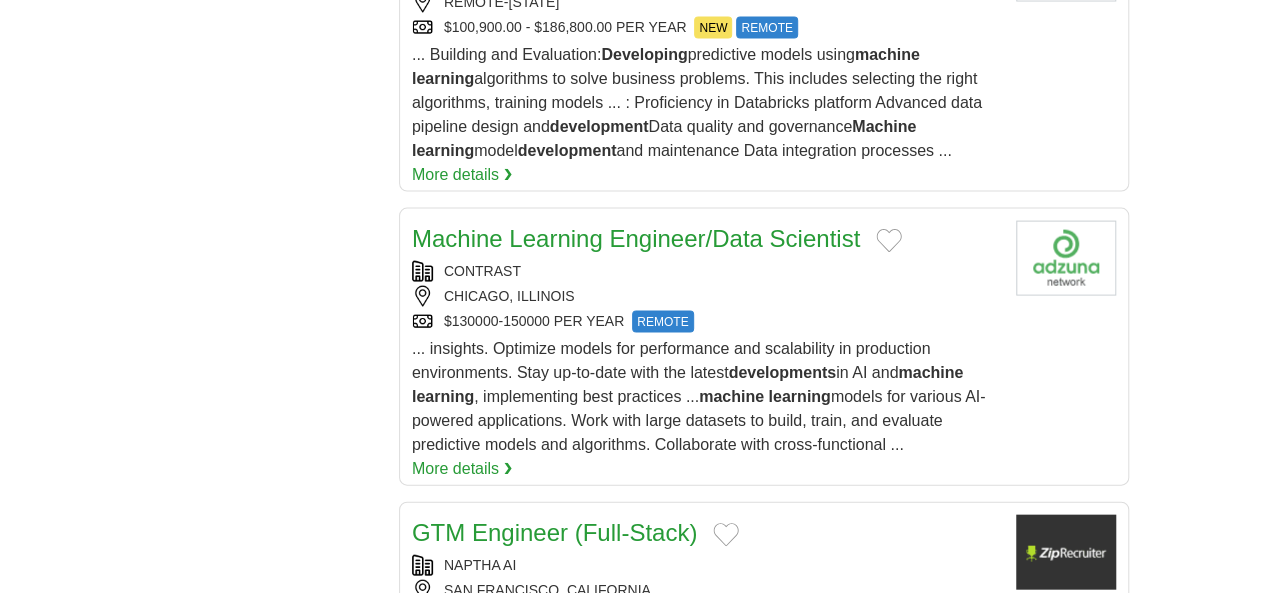 scroll, scrollTop: 2200, scrollLeft: 0, axis: vertical 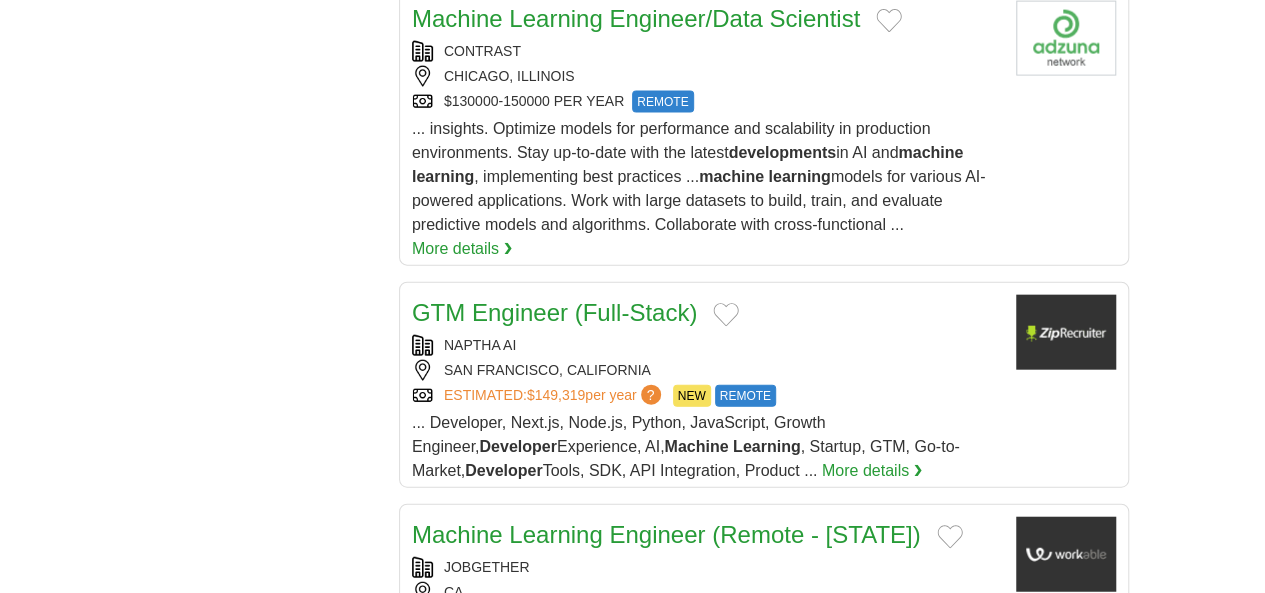 click on "JOBGETHER" at bounding box center [706, 567] 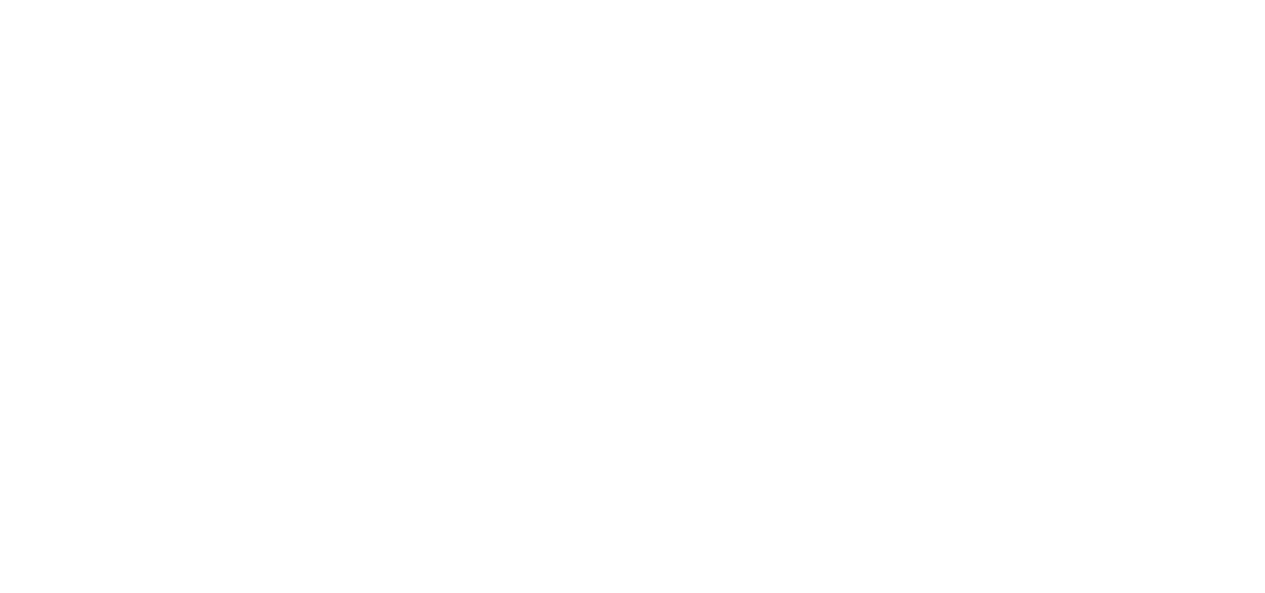 scroll, scrollTop: 3300, scrollLeft: 0, axis: vertical 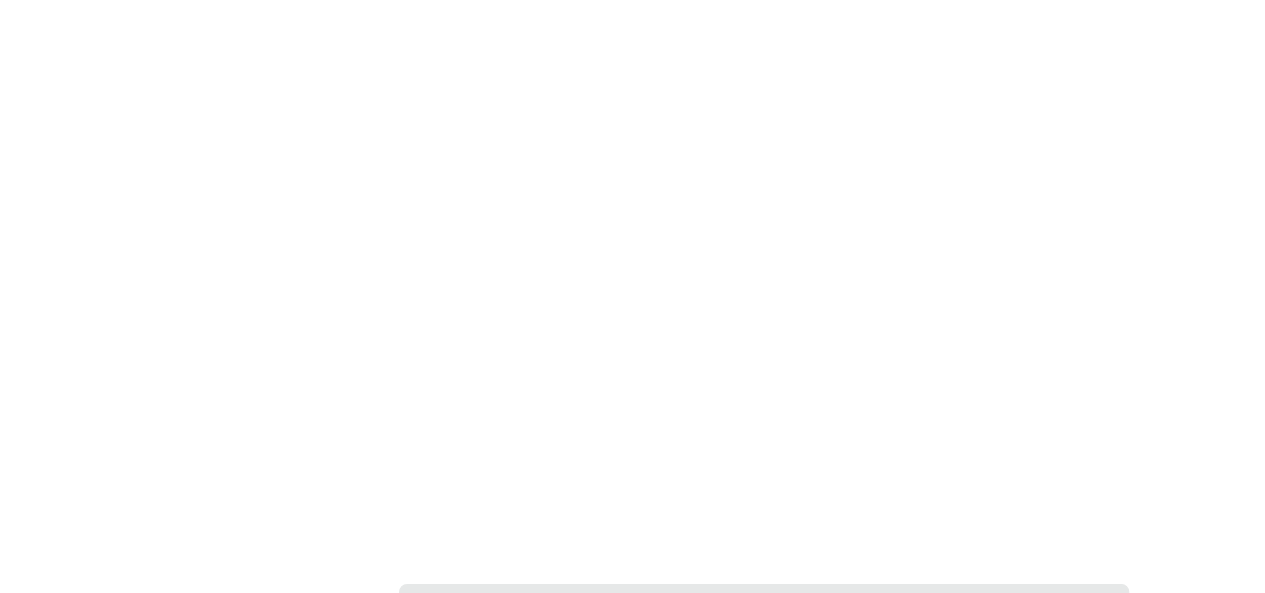 click on "3" at bounding box center (755, 850) 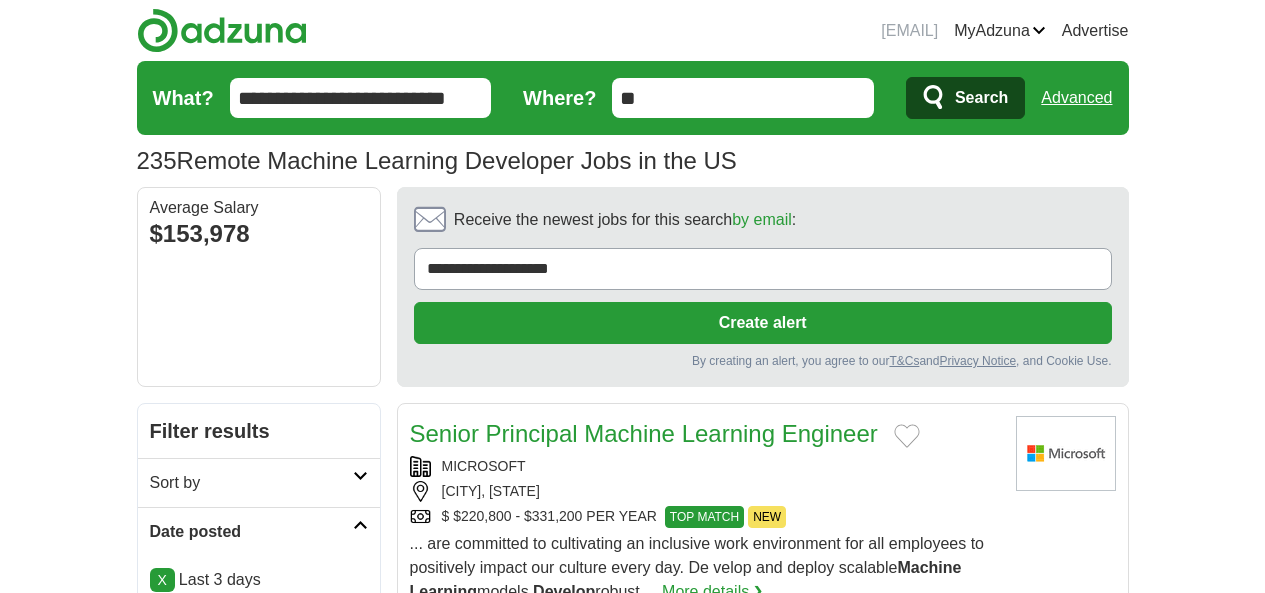 scroll, scrollTop: 0, scrollLeft: 0, axis: both 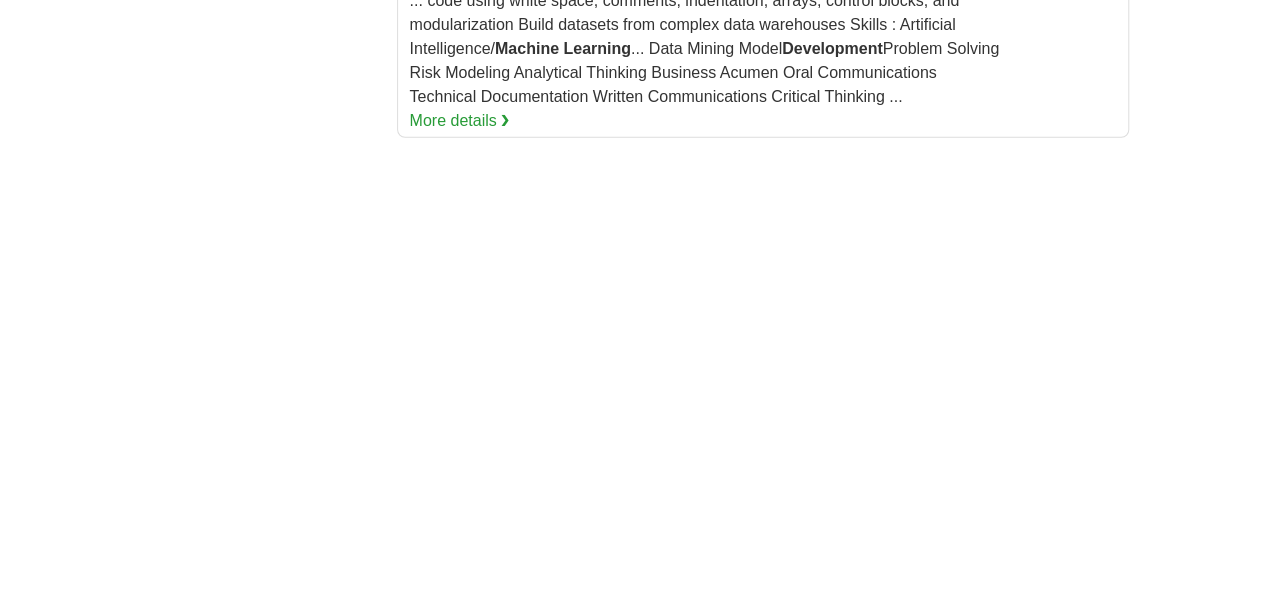 click on "4" at bounding box center [801, 860] 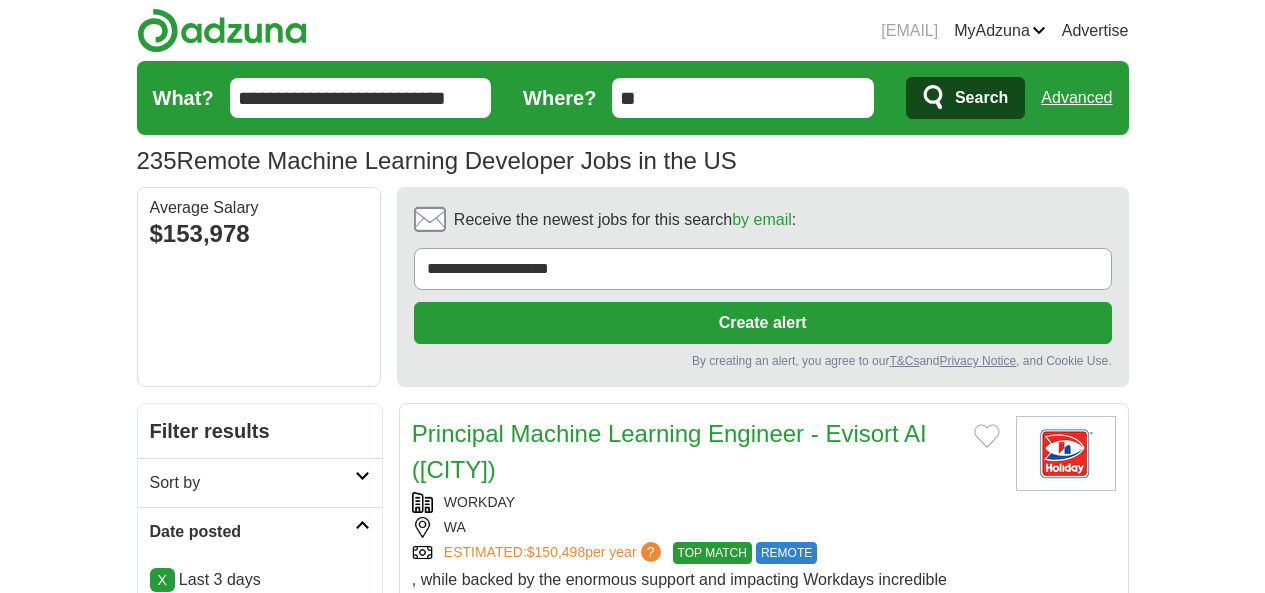 scroll, scrollTop: 0, scrollLeft: 0, axis: both 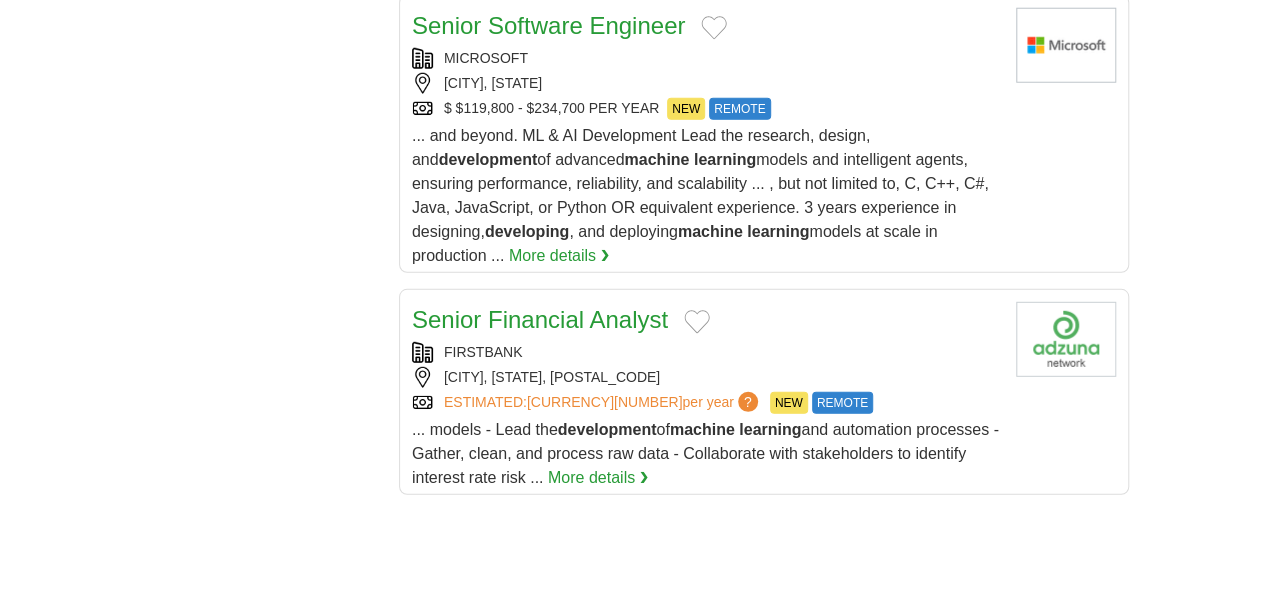 click on "5" at bounding box center [849, 941] 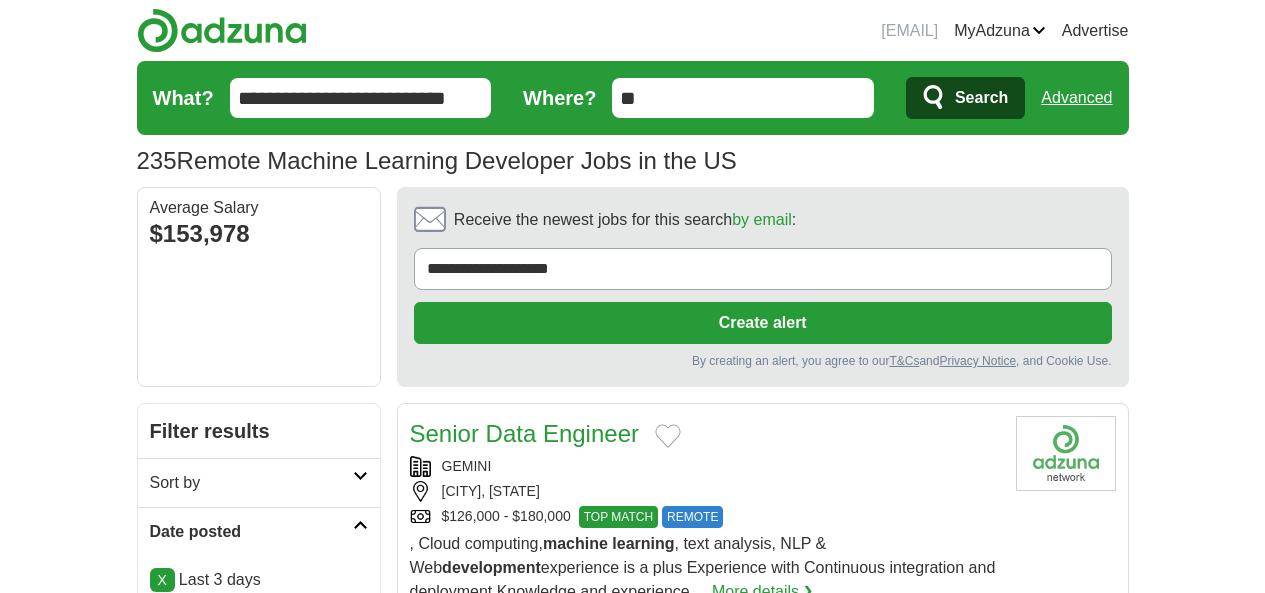 scroll, scrollTop: 0, scrollLeft: 0, axis: both 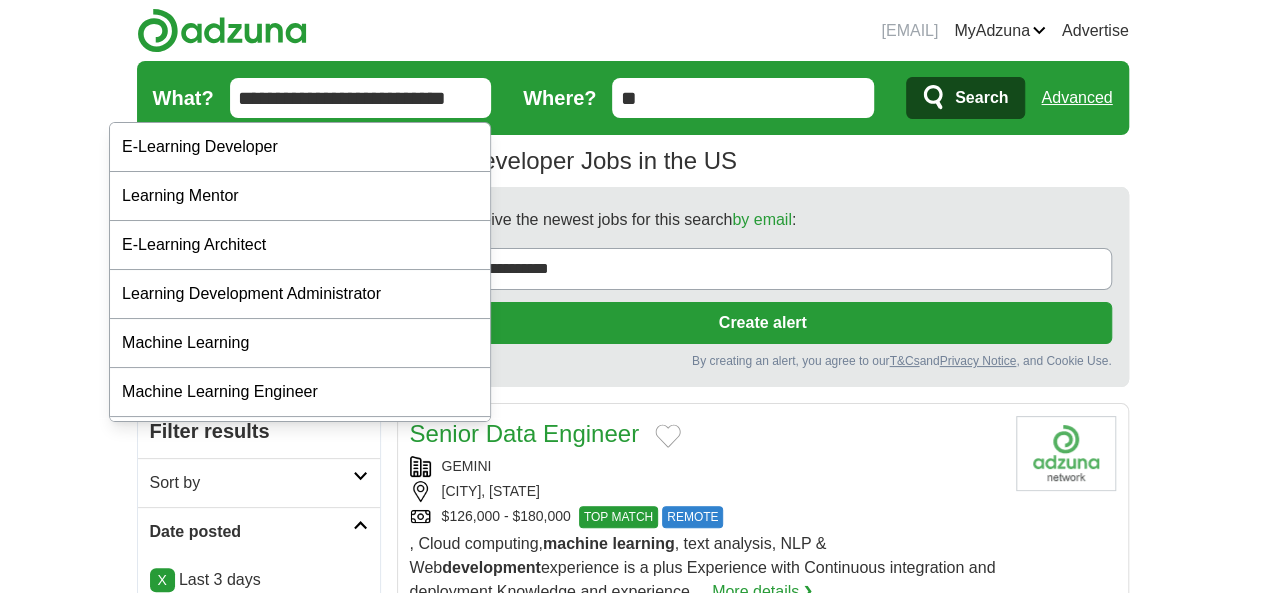 drag, startPoint x: 404, startPoint y: 93, endPoint x: 80, endPoint y: 83, distance: 324.1543 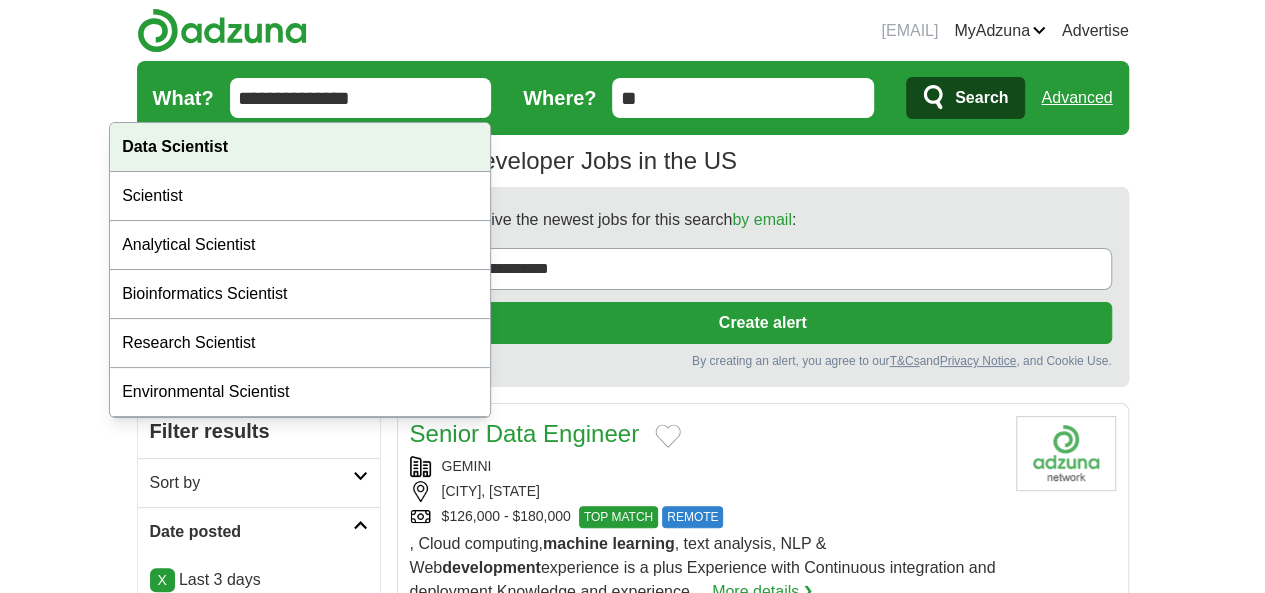 type on "**********" 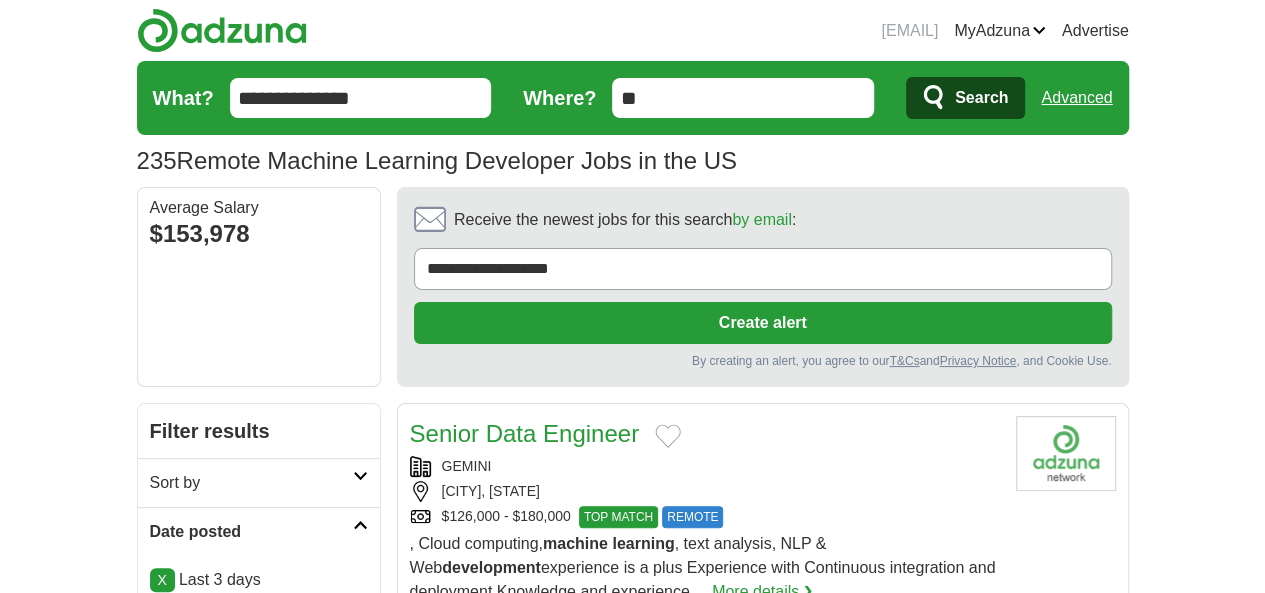 click on "Search" at bounding box center (965, 98) 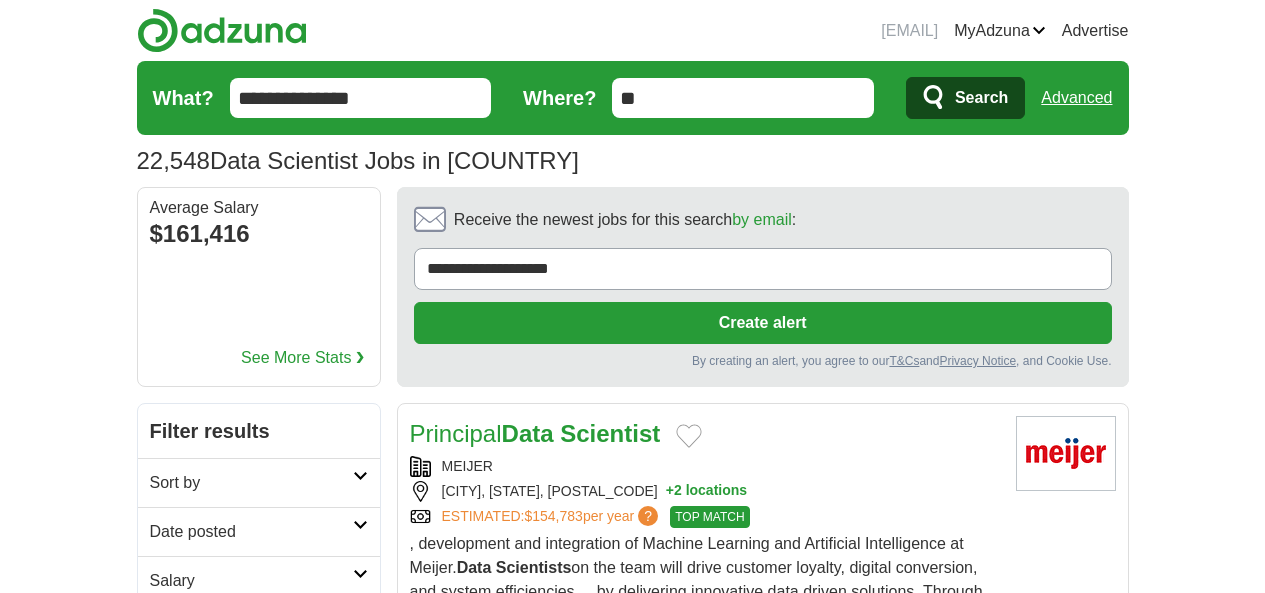 scroll, scrollTop: 0, scrollLeft: 0, axis: both 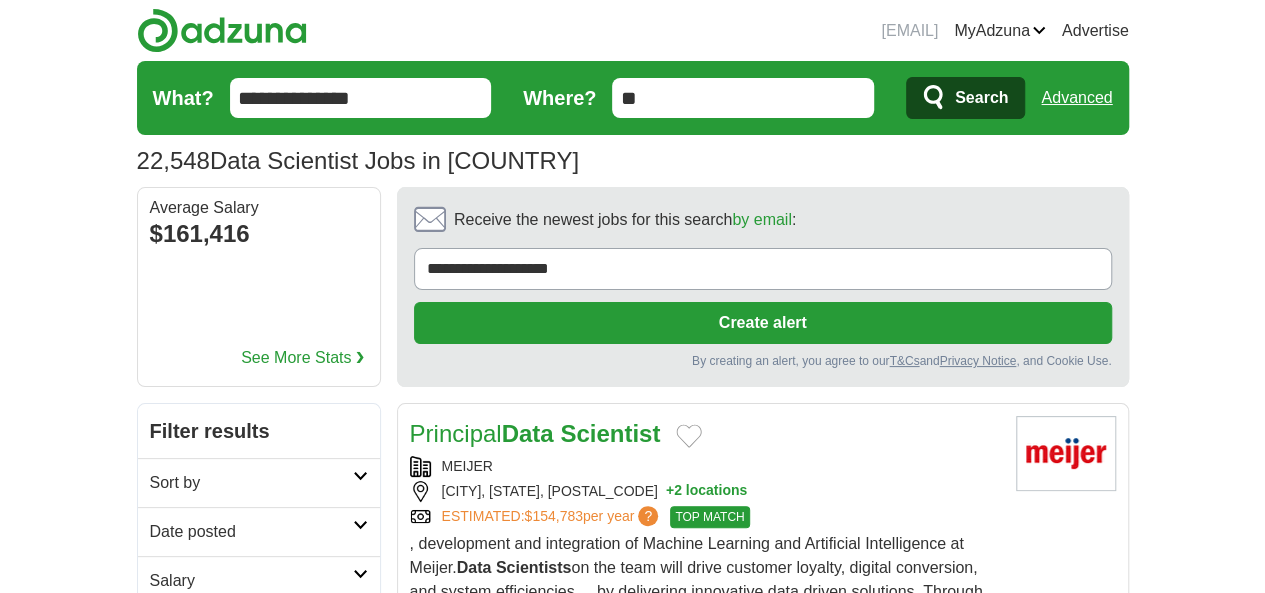 click on "Remote jobs" at bounding box center [195, 677] 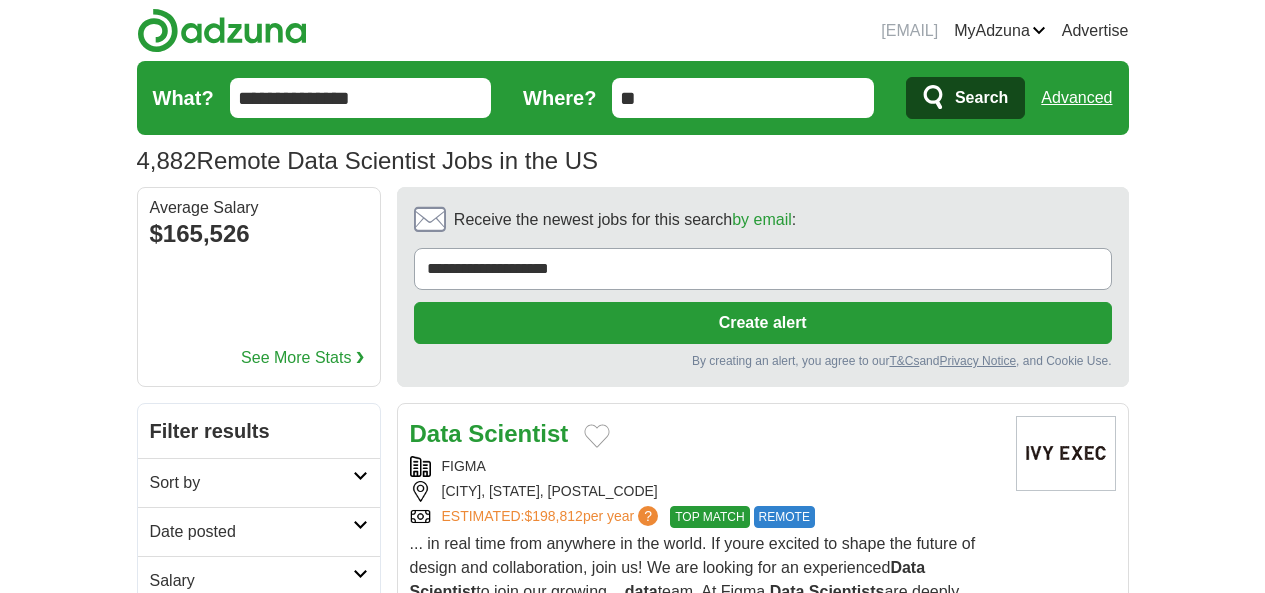scroll, scrollTop: 0, scrollLeft: 0, axis: both 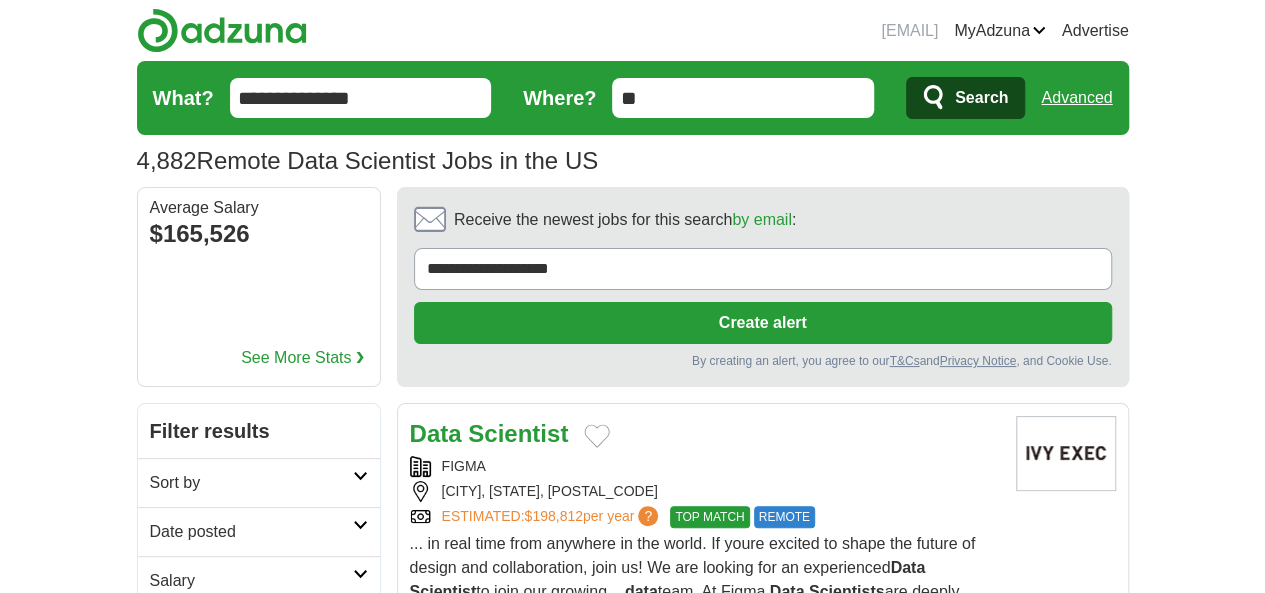 click on "Date posted" at bounding box center (251, 532) 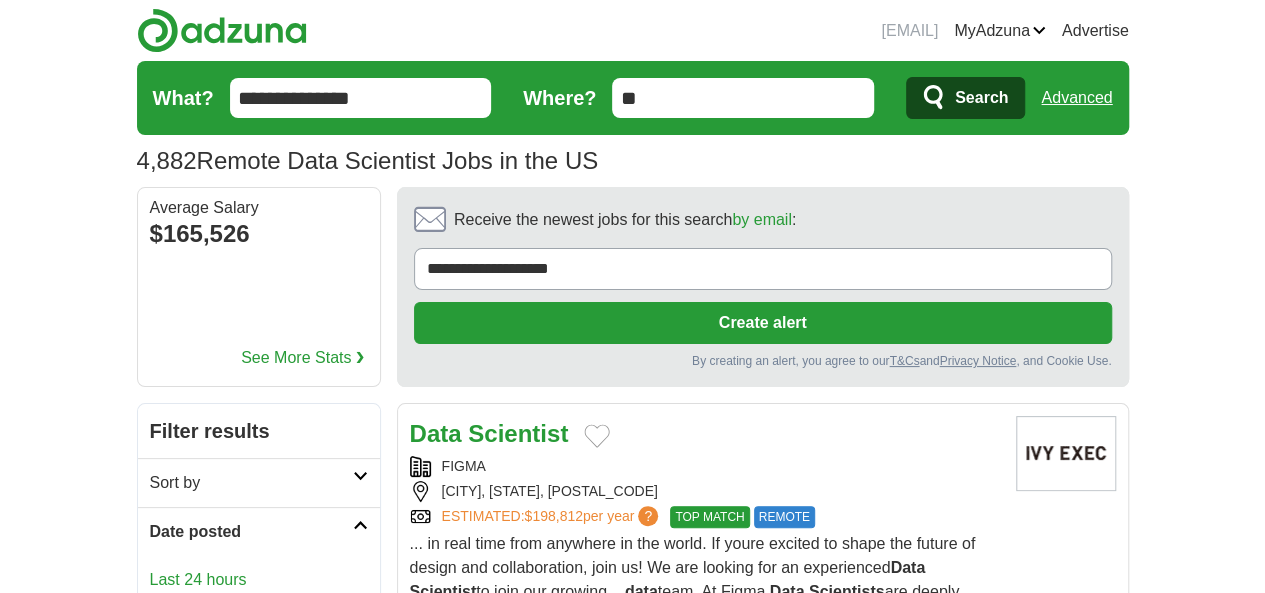 click on "Last 3 days" at bounding box center (259, 608) 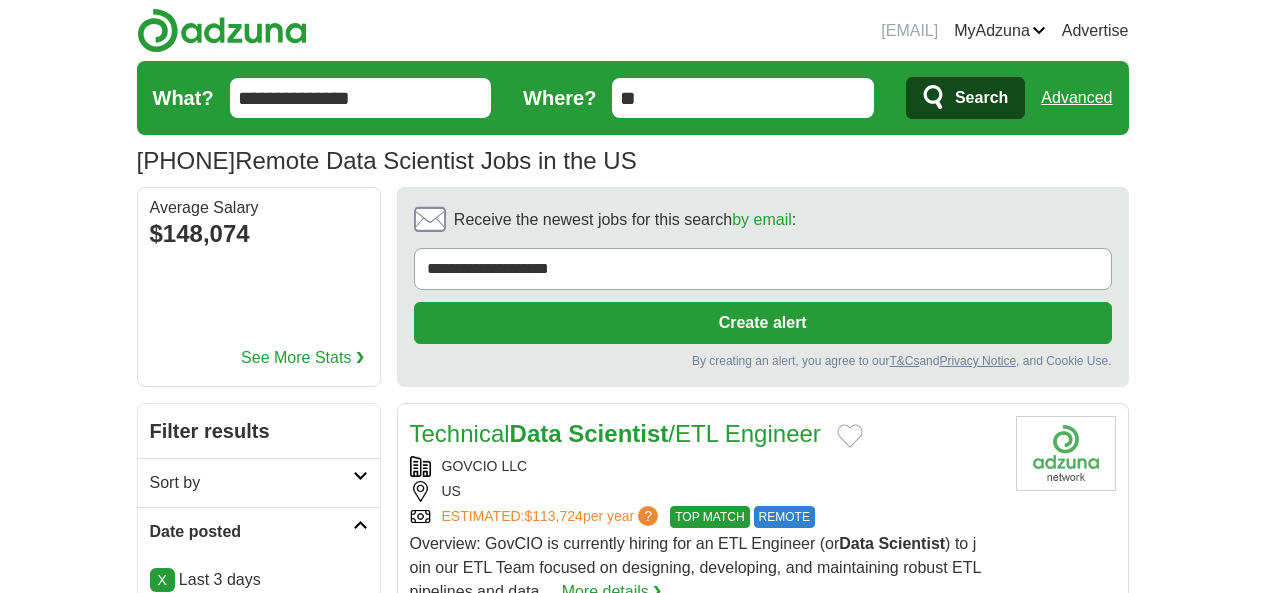 scroll, scrollTop: 0, scrollLeft: 0, axis: both 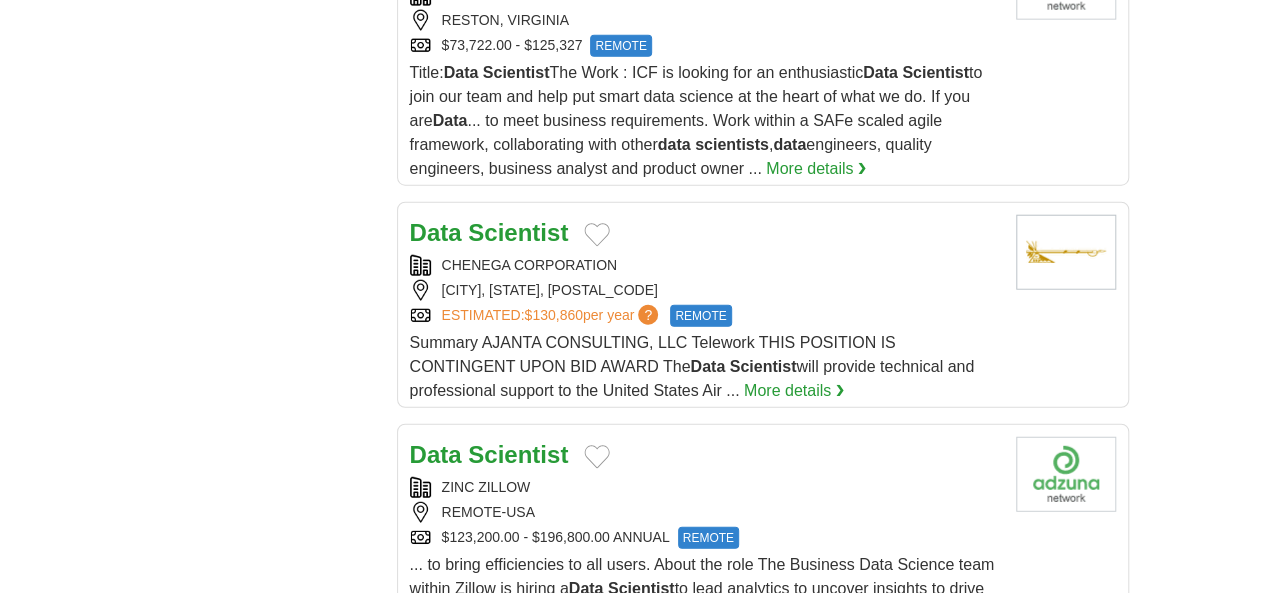 click on "Data Scientist REMOTELY-USA $123,200.00 - $196,800.00 ANNUAL REMOTE REMOTE ... to bring efficiencies to all users. About the role The Business Data Science team within Zillow is hiring a Data Scientist to lead analytics to uncover insights to drive both better ... and resource to other data scientists More details ❯ more locations:" at bounding box center [705, 555] 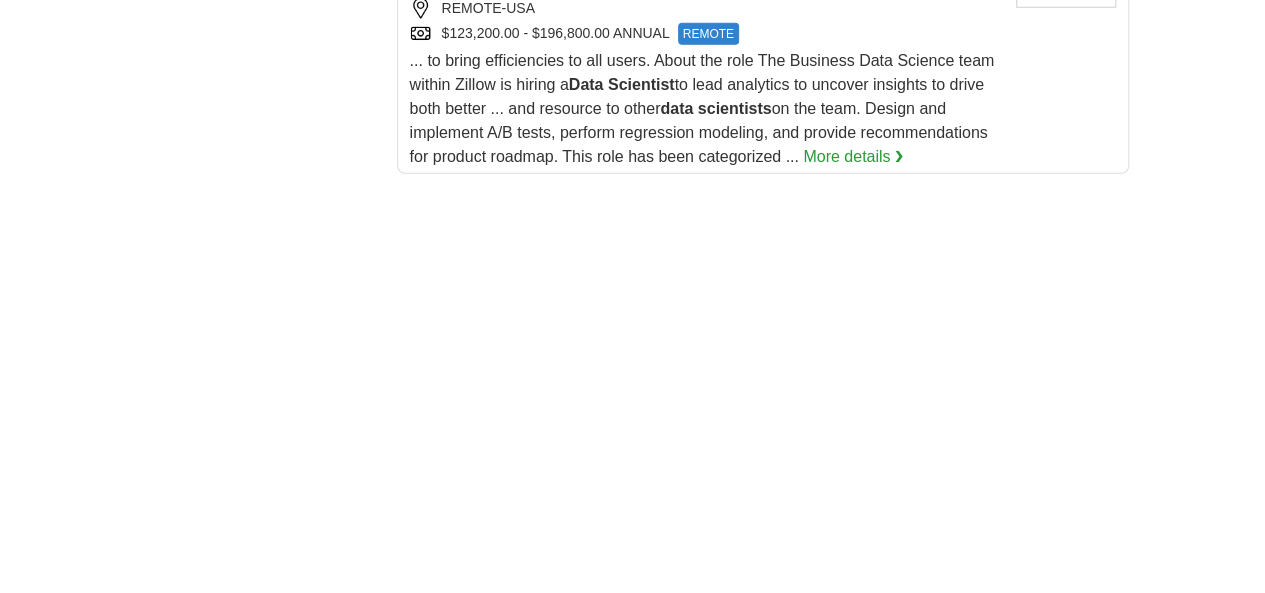 scroll, scrollTop: 3100, scrollLeft: 0, axis: vertical 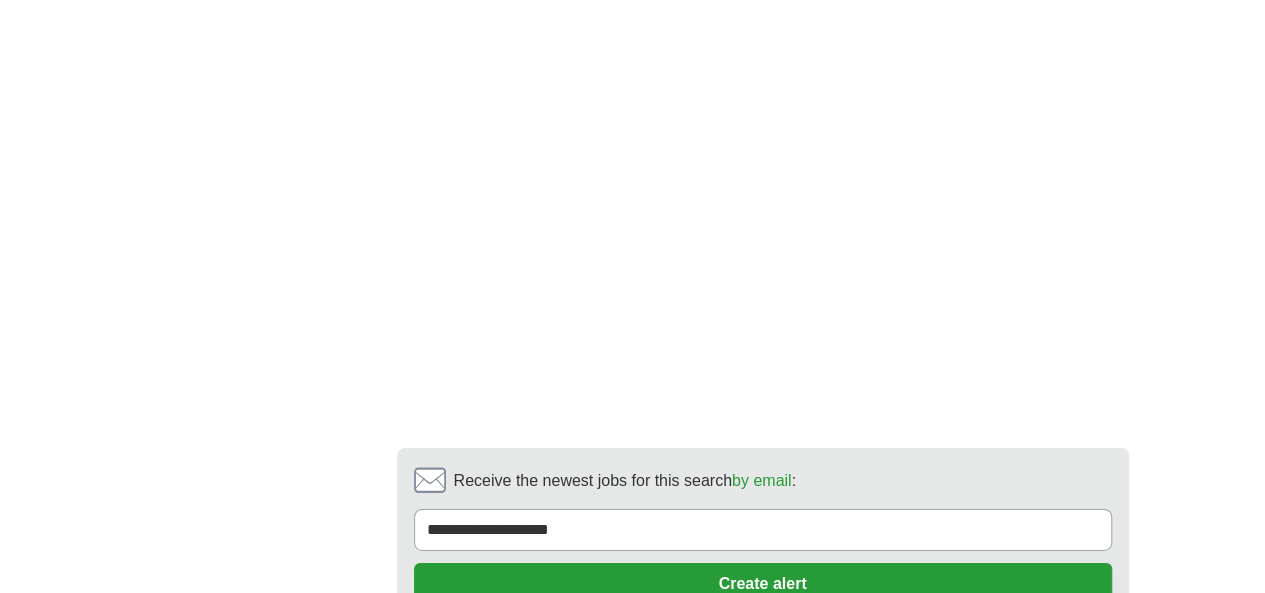 click on "2" at bounding box center (607, 714) 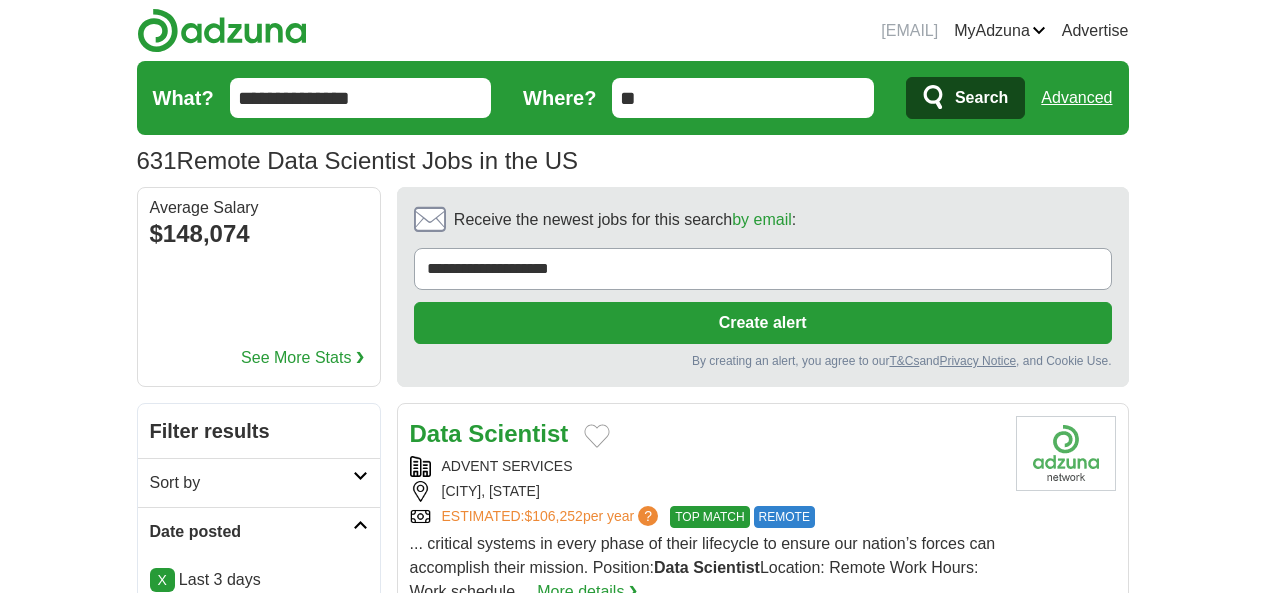 scroll, scrollTop: 0, scrollLeft: 0, axis: both 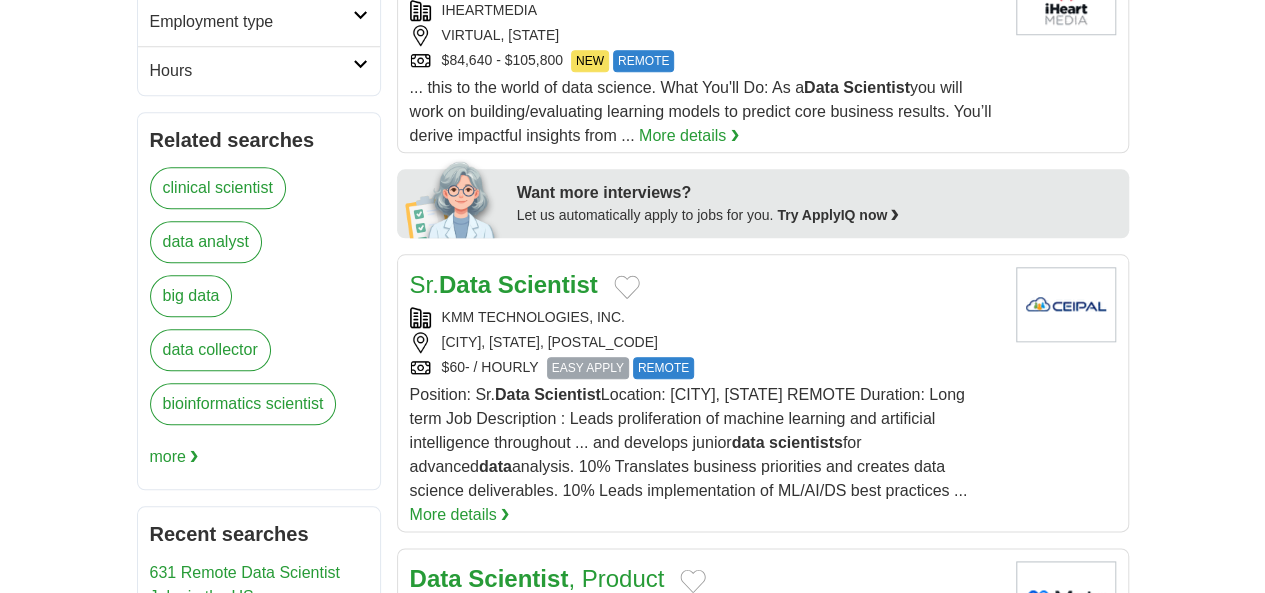 click on "Sr. Data Scientist KMM TECHNOLOGIES, INC. [CITY], [STATE], [POSTAL_CODE] $60- / HOURLY EASY APPLY REMOTE EASY APPLY REMOTE Position: Sr. Data Scientist Location: [CITY], [STATE] REMOTE Duration: Long term Job Description : Leads proliferation of machine learning and artificial intelligence throughout ... and develops junior data scientists for advanced data" at bounding box center (705, 397) 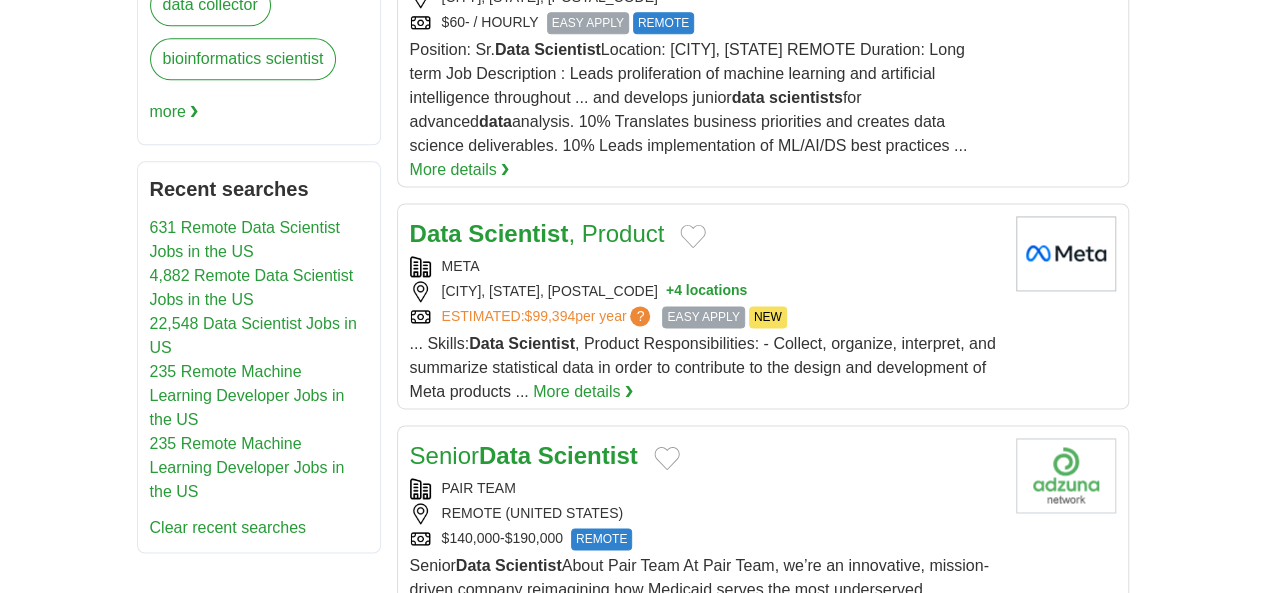 scroll, scrollTop: 1300, scrollLeft: 0, axis: vertical 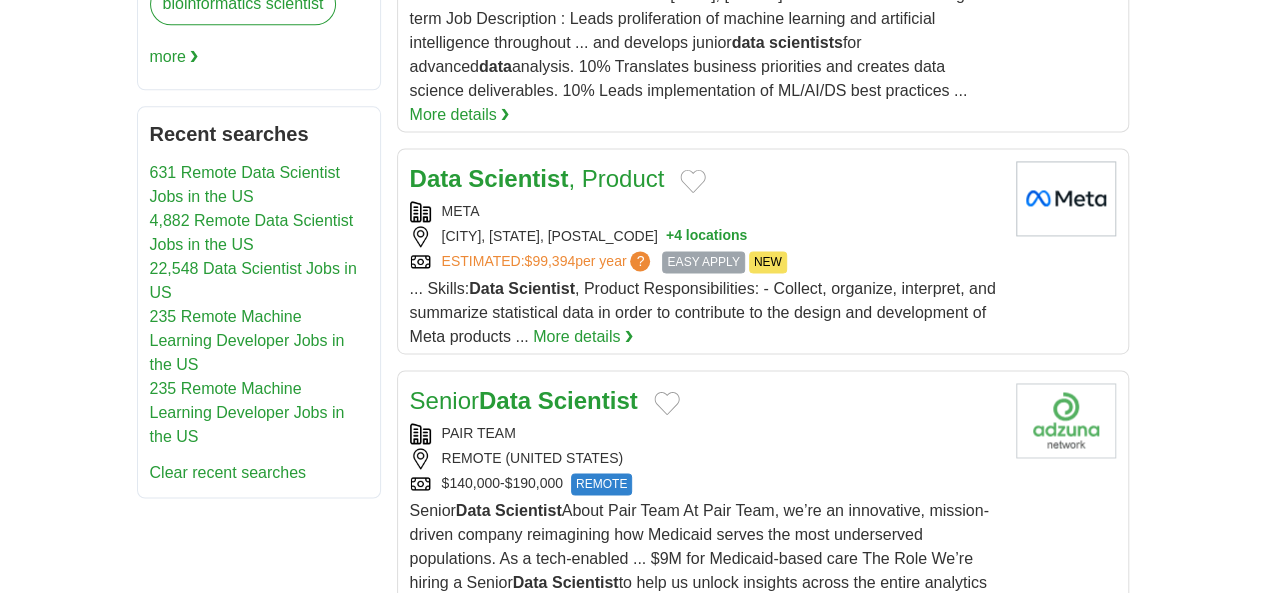 click on "PAIR TEAM" at bounding box center [705, 433] 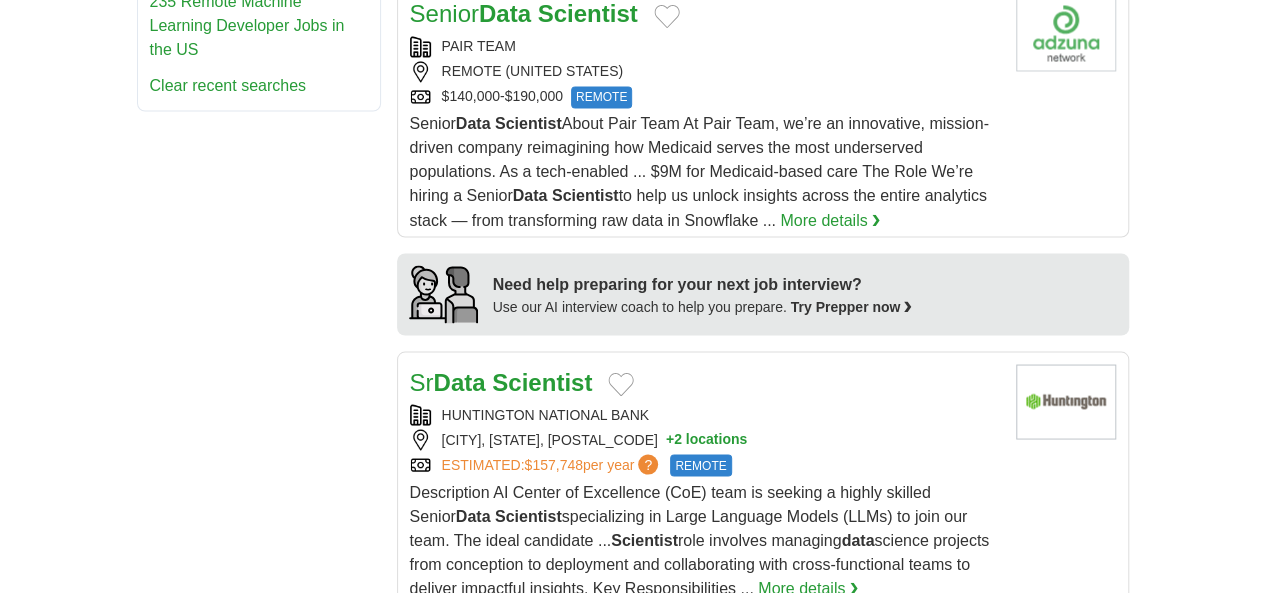 scroll, scrollTop: 1900, scrollLeft: 0, axis: vertical 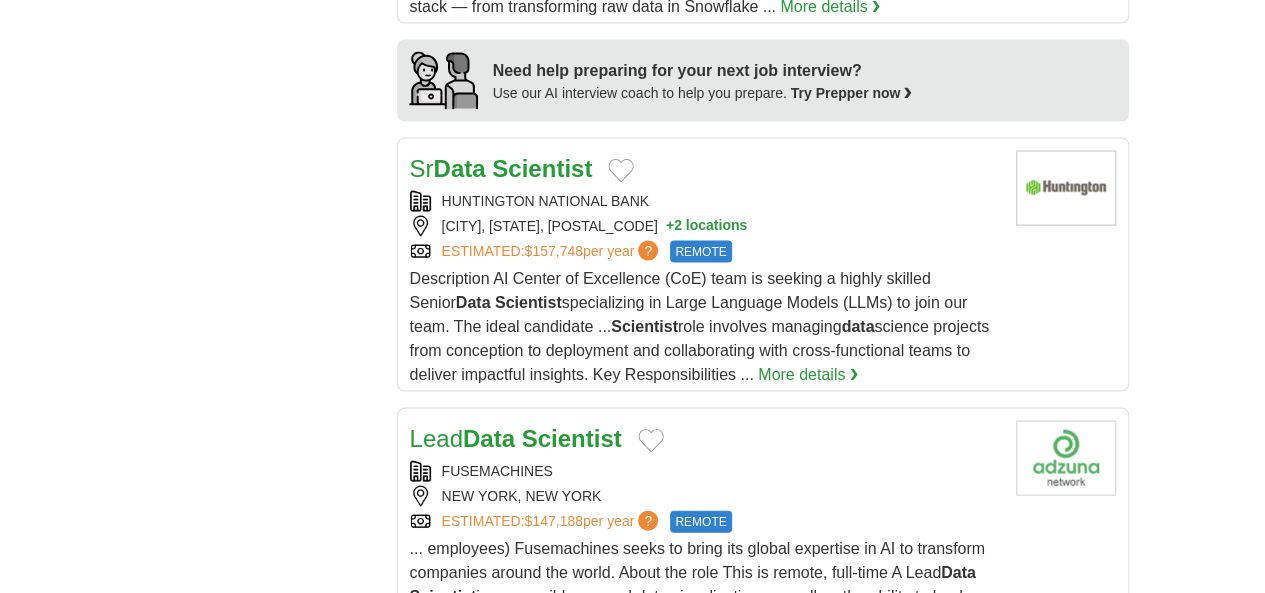 click on "FUSEMACHINES" at bounding box center (705, 471) 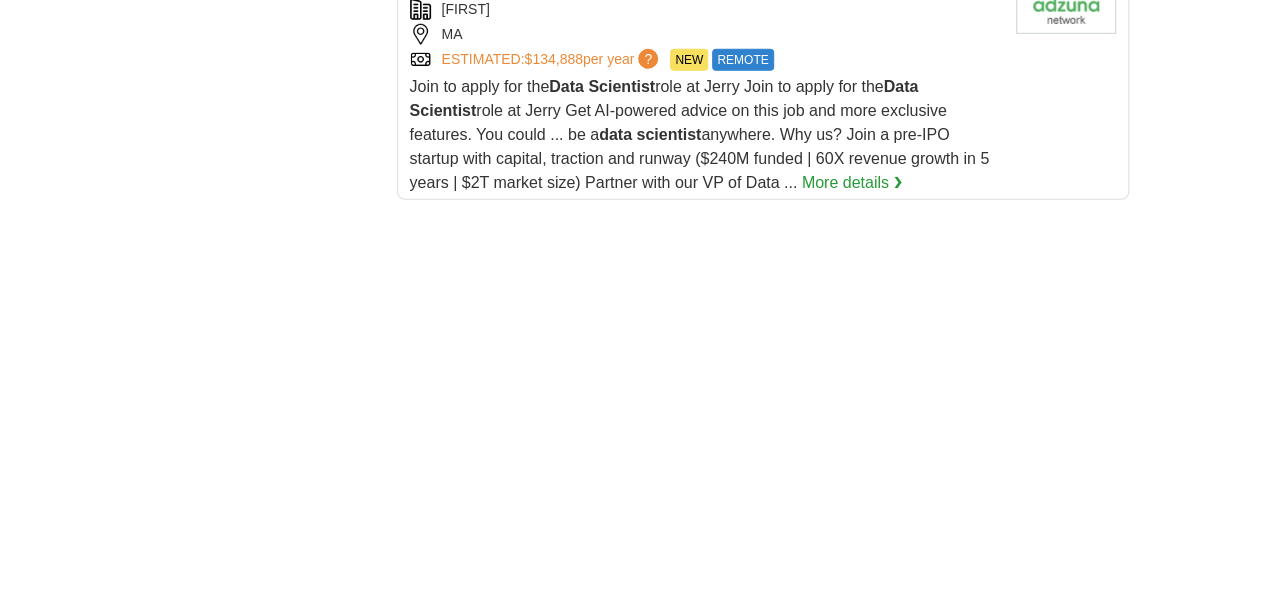 scroll, scrollTop: 3200, scrollLeft: 0, axis: vertical 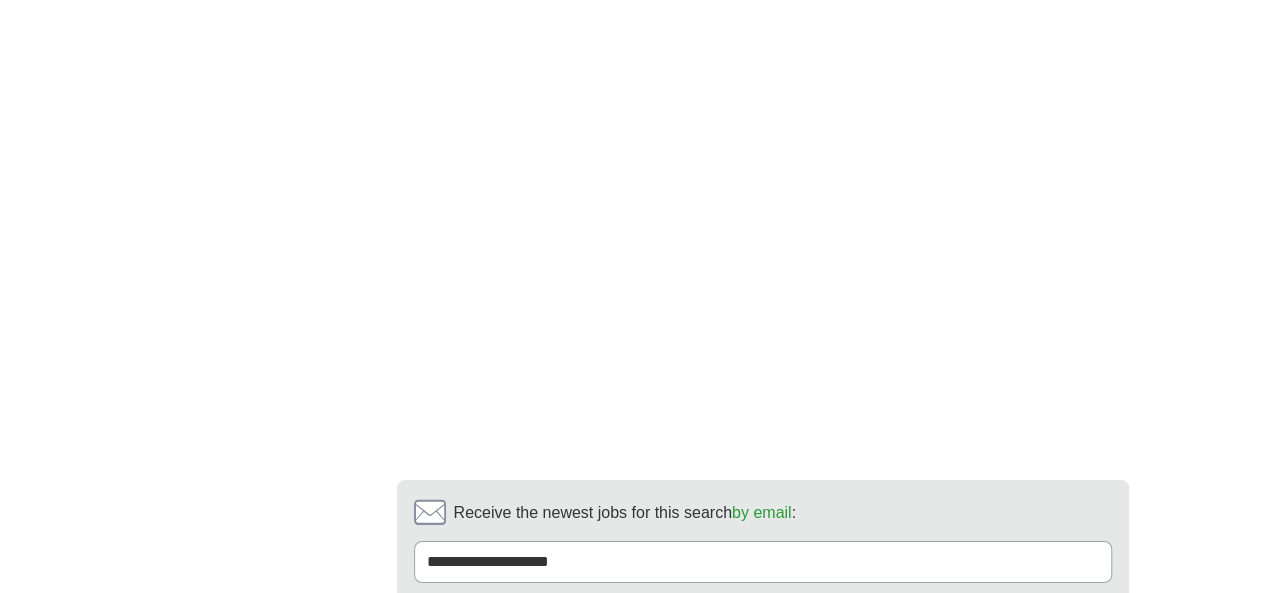 click on "3" at bounding box center [708, 746] 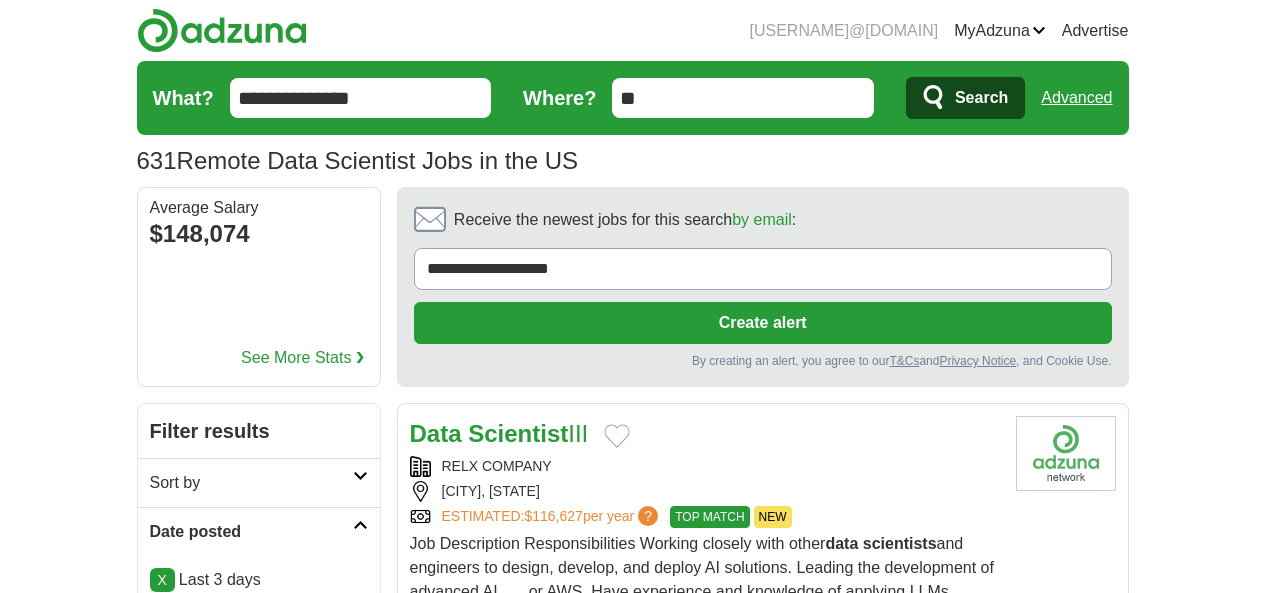 scroll, scrollTop: 0, scrollLeft: 0, axis: both 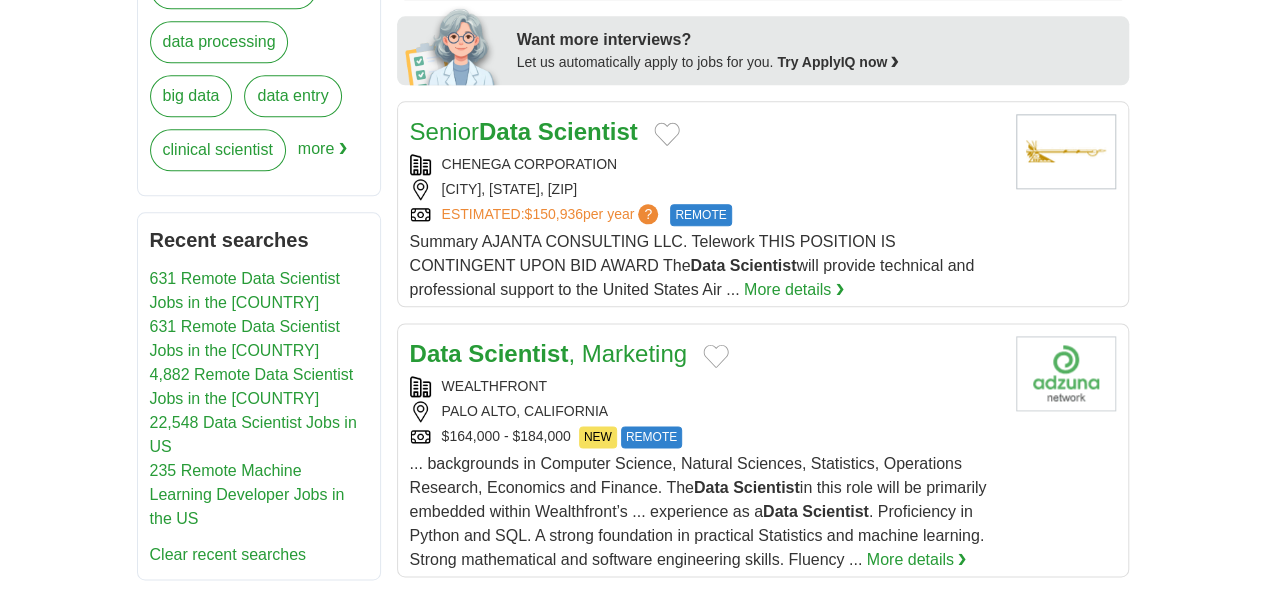 click on "WEALTHFRONT" at bounding box center [705, 386] 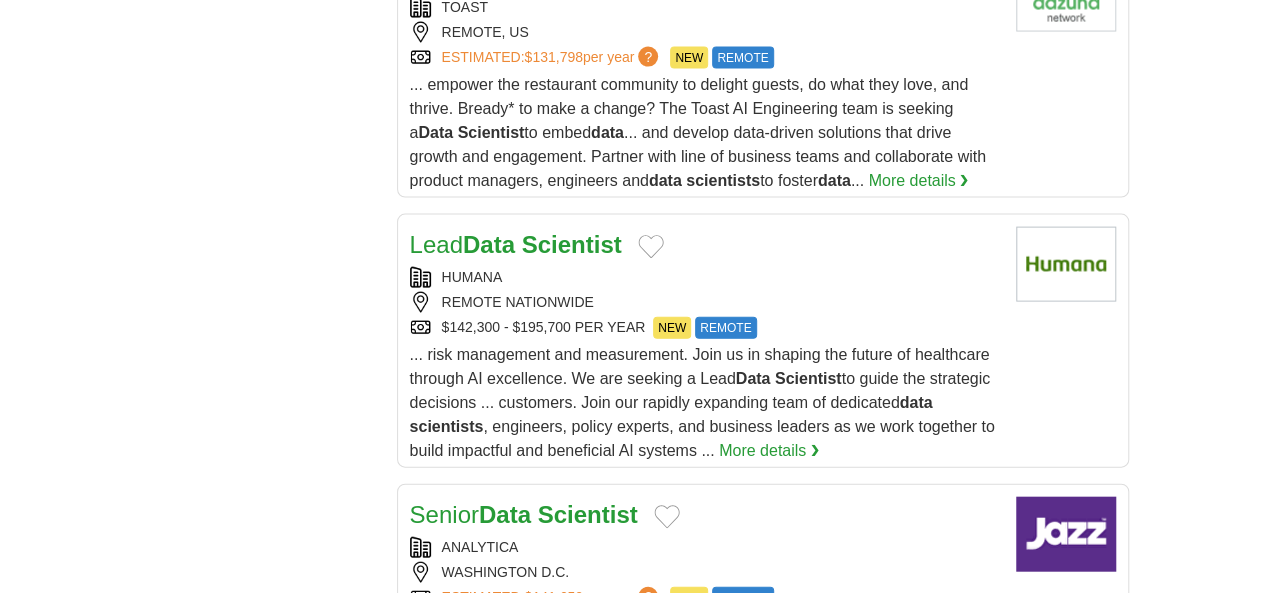 scroll, scrollTop: 2100, scrollLeft: 0, axis: vertical 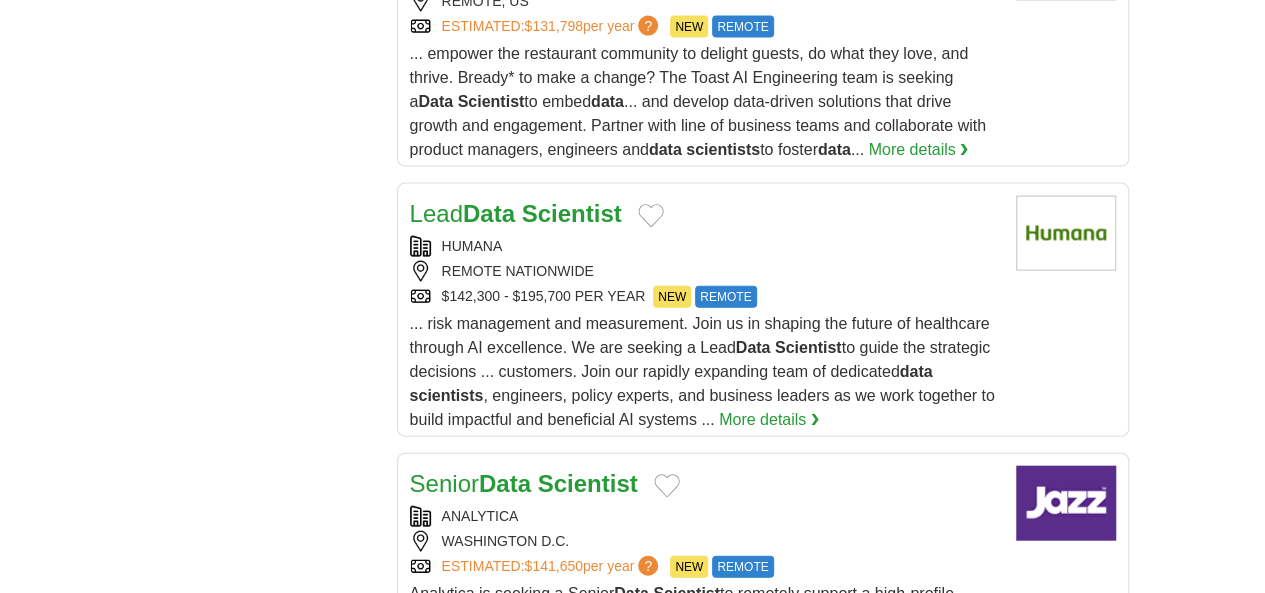 click on "ANALYTICA" at bounding box center (705, 516) 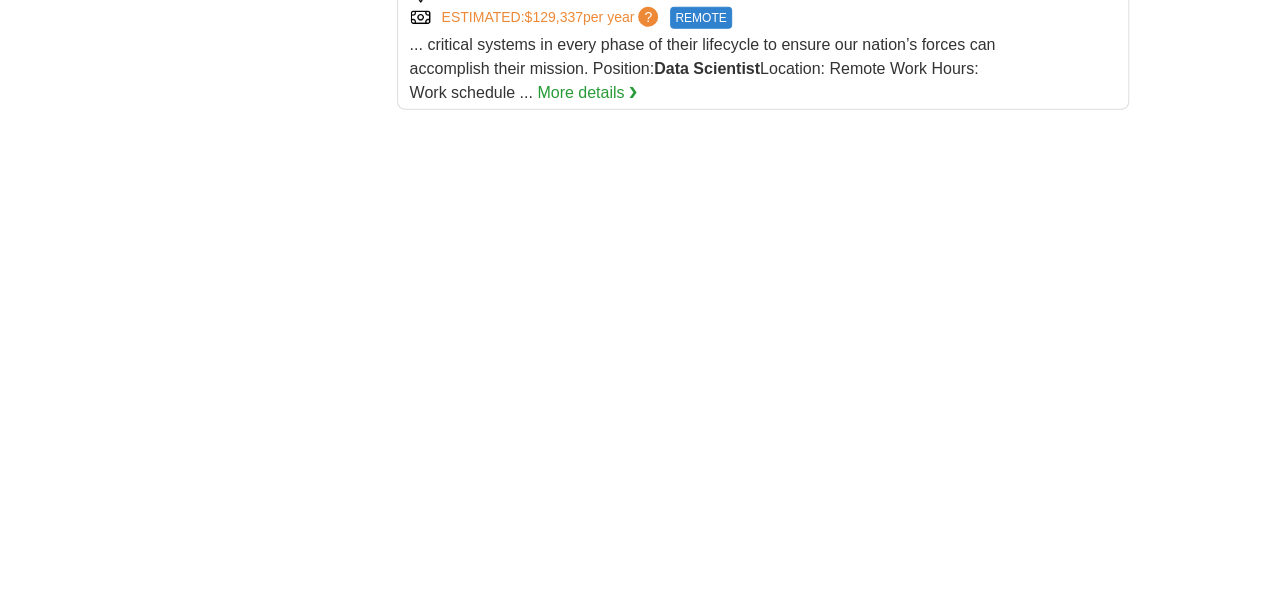 scroll, scrollTop: 2900, scrollLeft: 0, axis: vertical 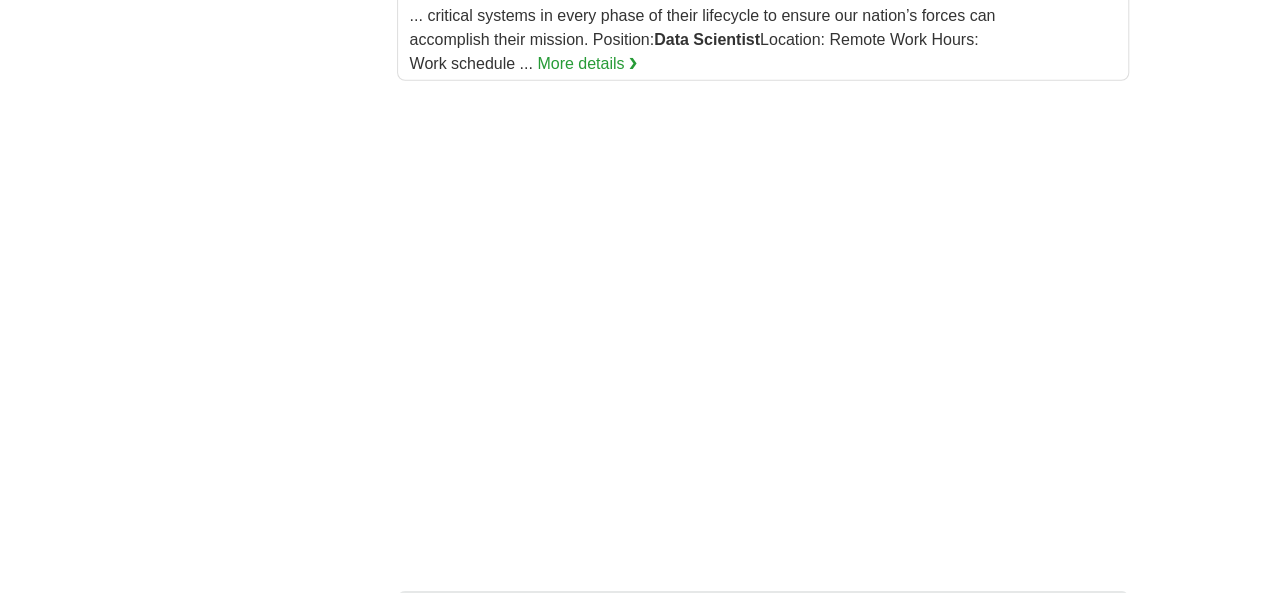 click on "4" at bounding box center (755, 857) 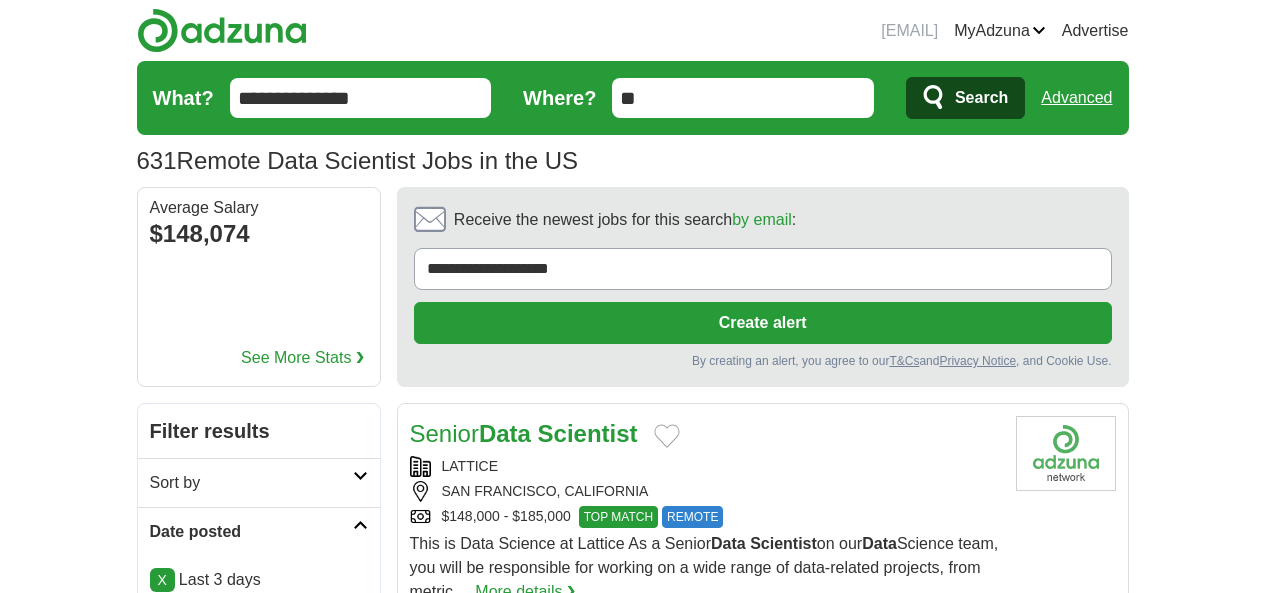 scroll, scrollTop: 0, scrollLeft: 0, axis: both 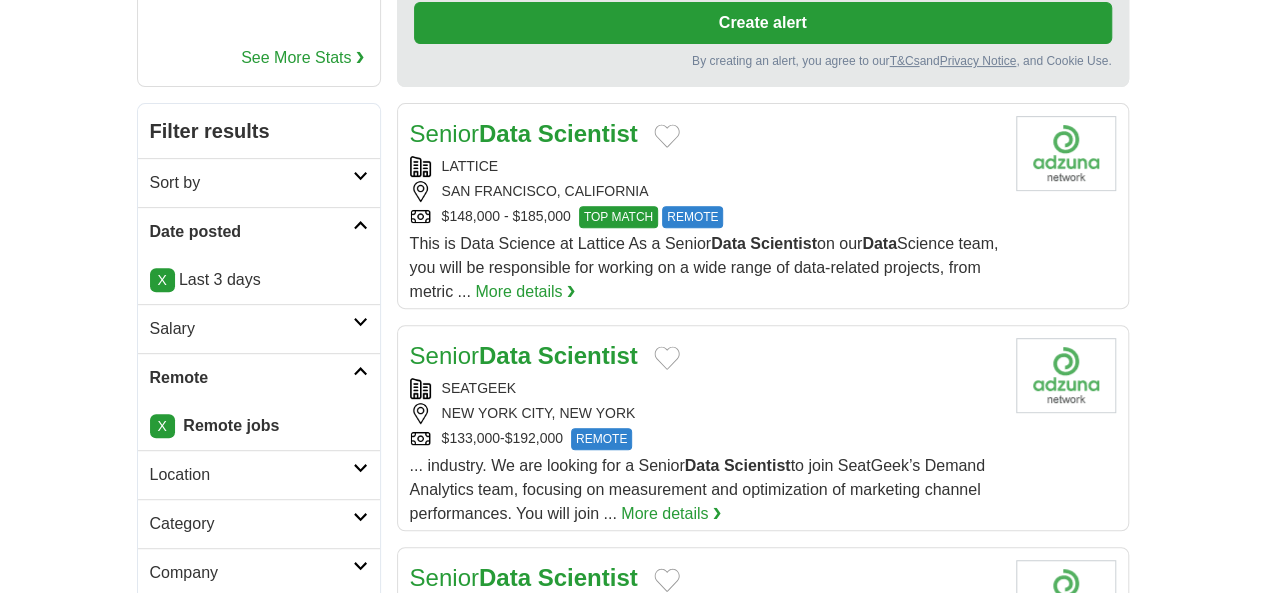 click on "Senior  Data   Scientist
LATTICE
[CITY], [STATE]
$148,000 - $185,000
TOP MATCH REMOTE
TOP MATCH REMOTE
This is Data Science at Lattice As a Senior  Data   Scientist  on our  Data  Science team, you will be responsible for working on a wide range of data-related projects, from metric ...
More details ❯" at bounding box center [705, 210] 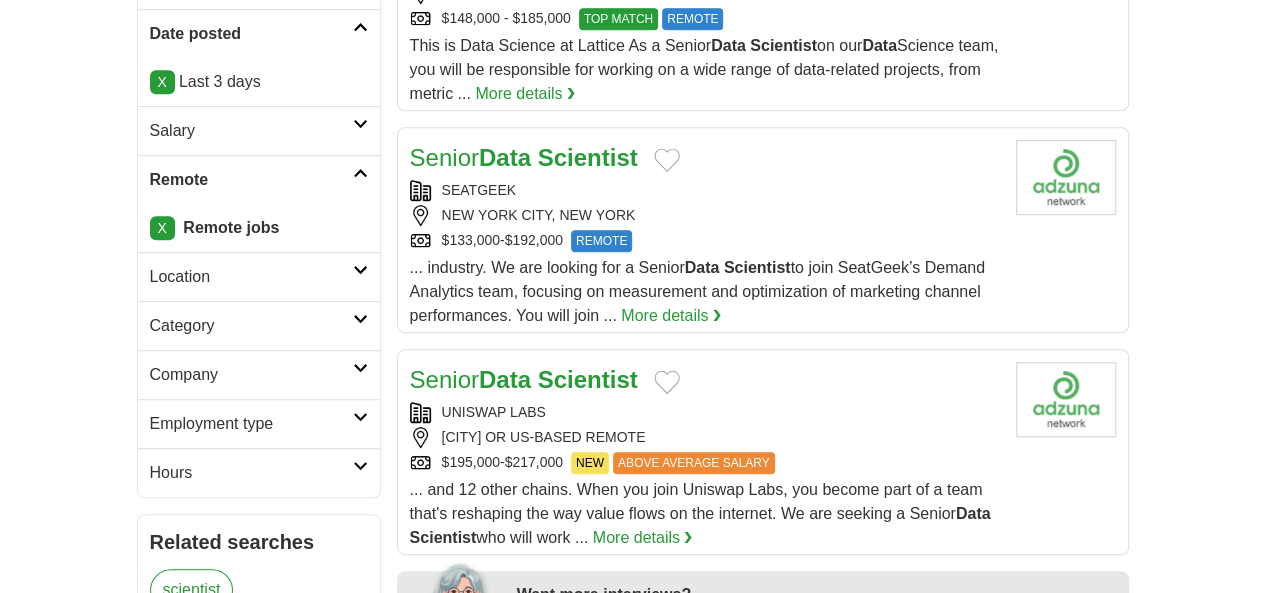 scroll, scrollTop: 500, scrollLeft: 0, axis: vertical 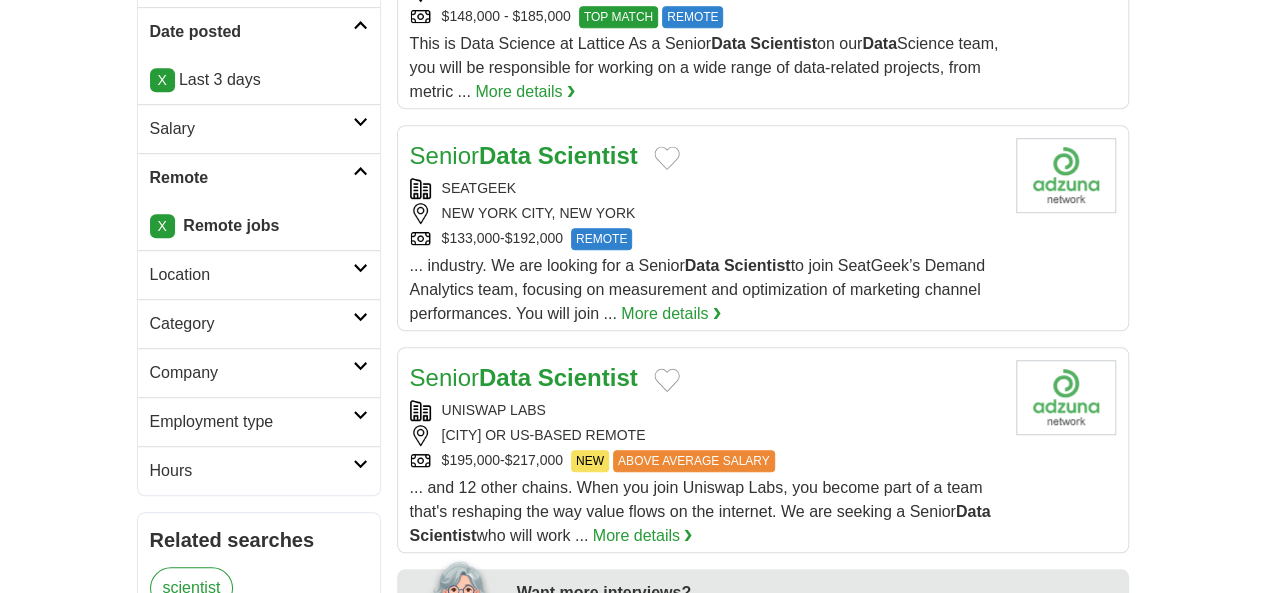 click on "Senior  Data   Scientist
SEATGEEK
[CITY], [STATE]
$133,000-$192,000
REMOTE
REMOTE
...  industry. We are looking for a Senior  Data   Scientist  to join SeatGeek’s Demand Analytics team, focusing on measurement and optimization of marketing channel performances. You will join ...
More details ❯" at bounding box center (705, 232) 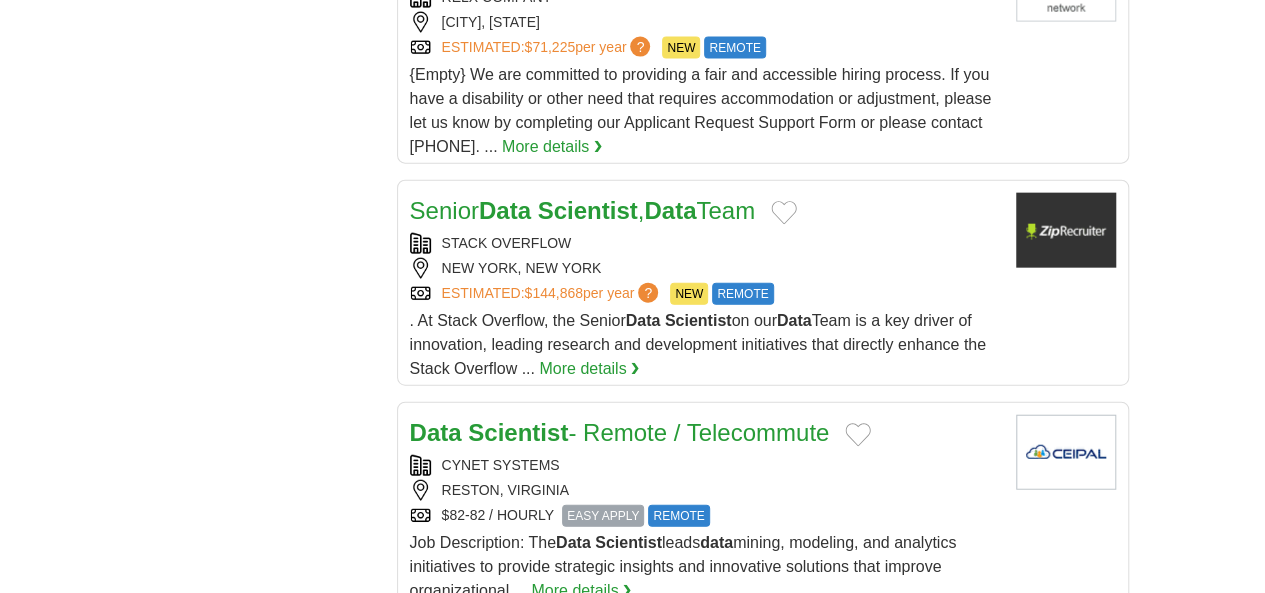 scroll, scrollTop: 2400, scrollLeft: 0, axis: vertical 